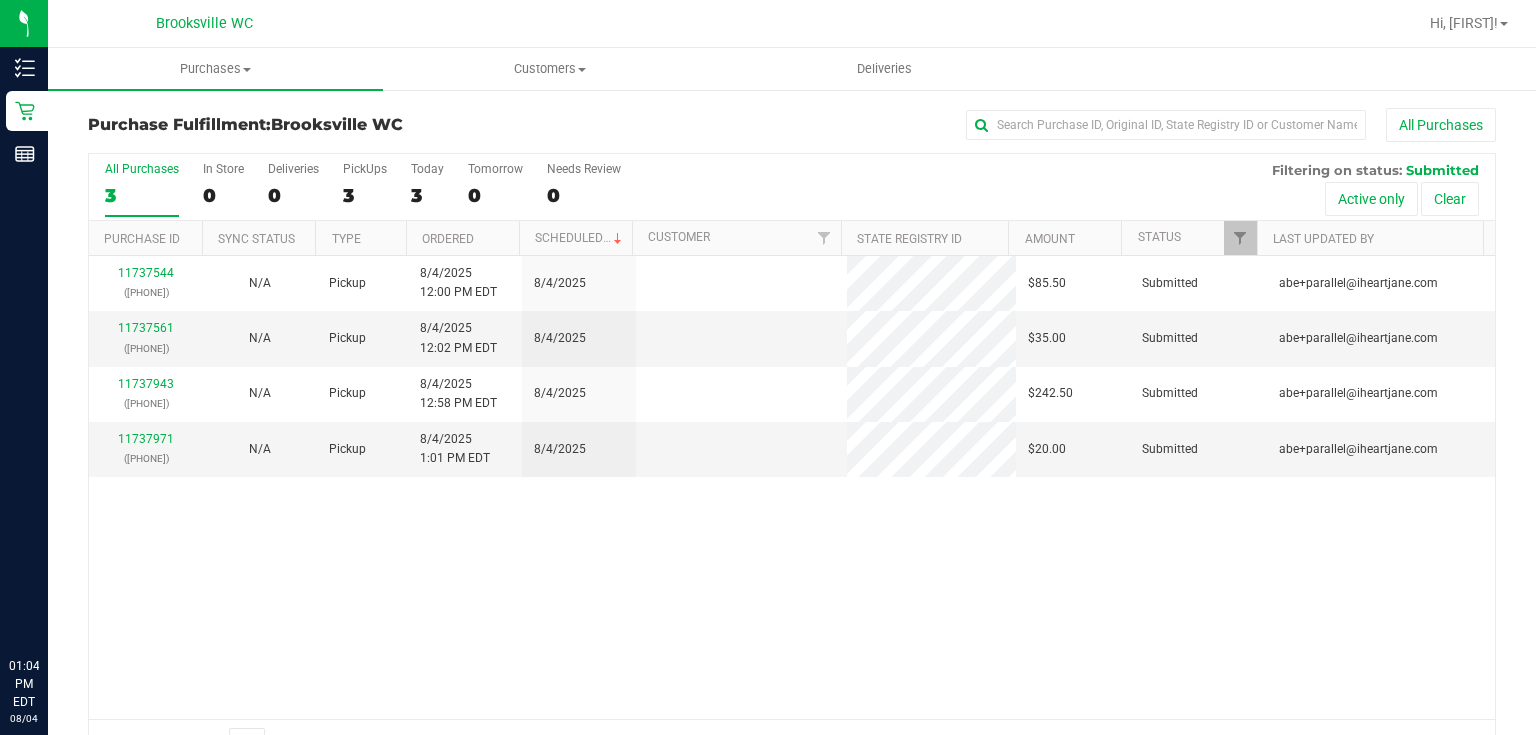 scroll, scrollTop: 0, scrollLeft: 0, axis: both 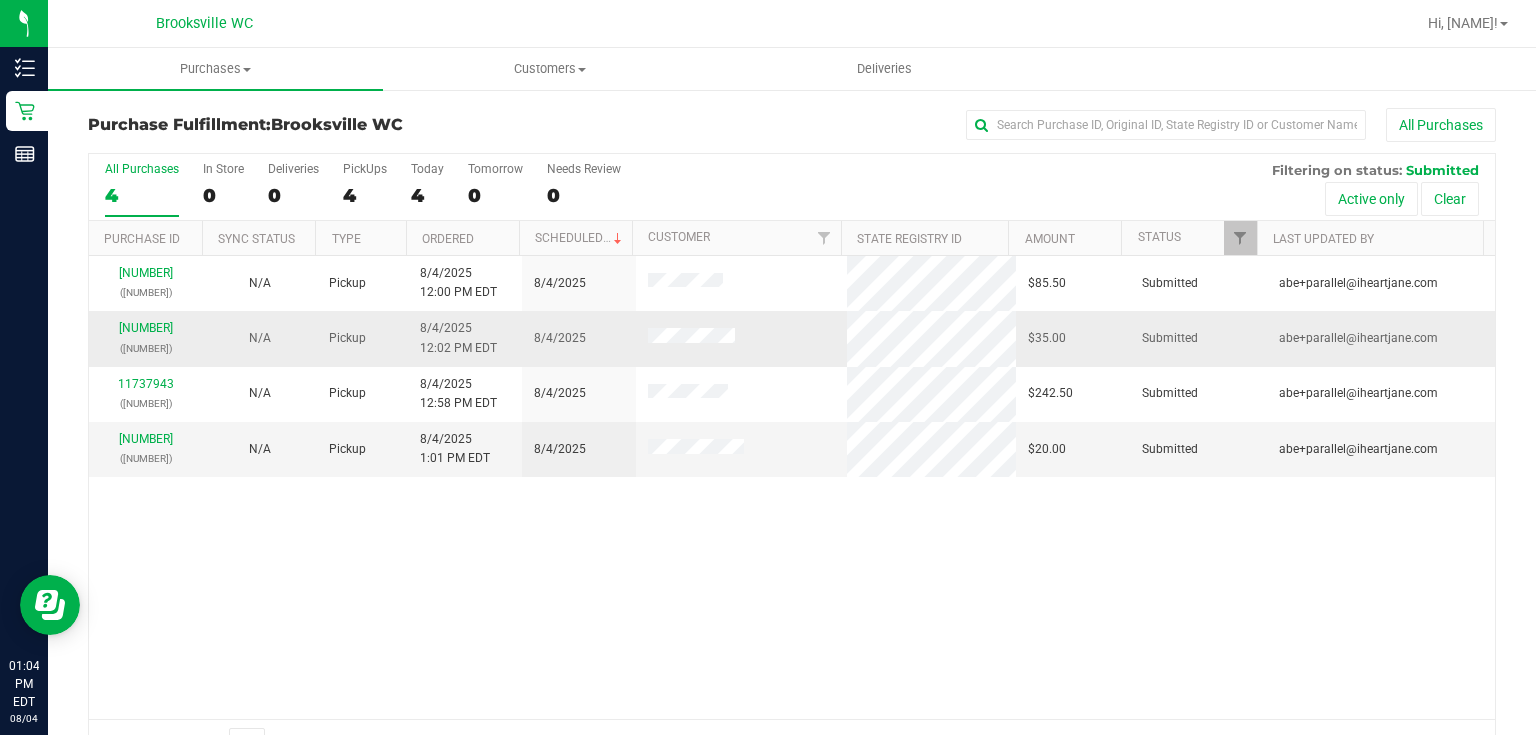 click on "11737561
(313130939)" at bounding box center (146, 338) 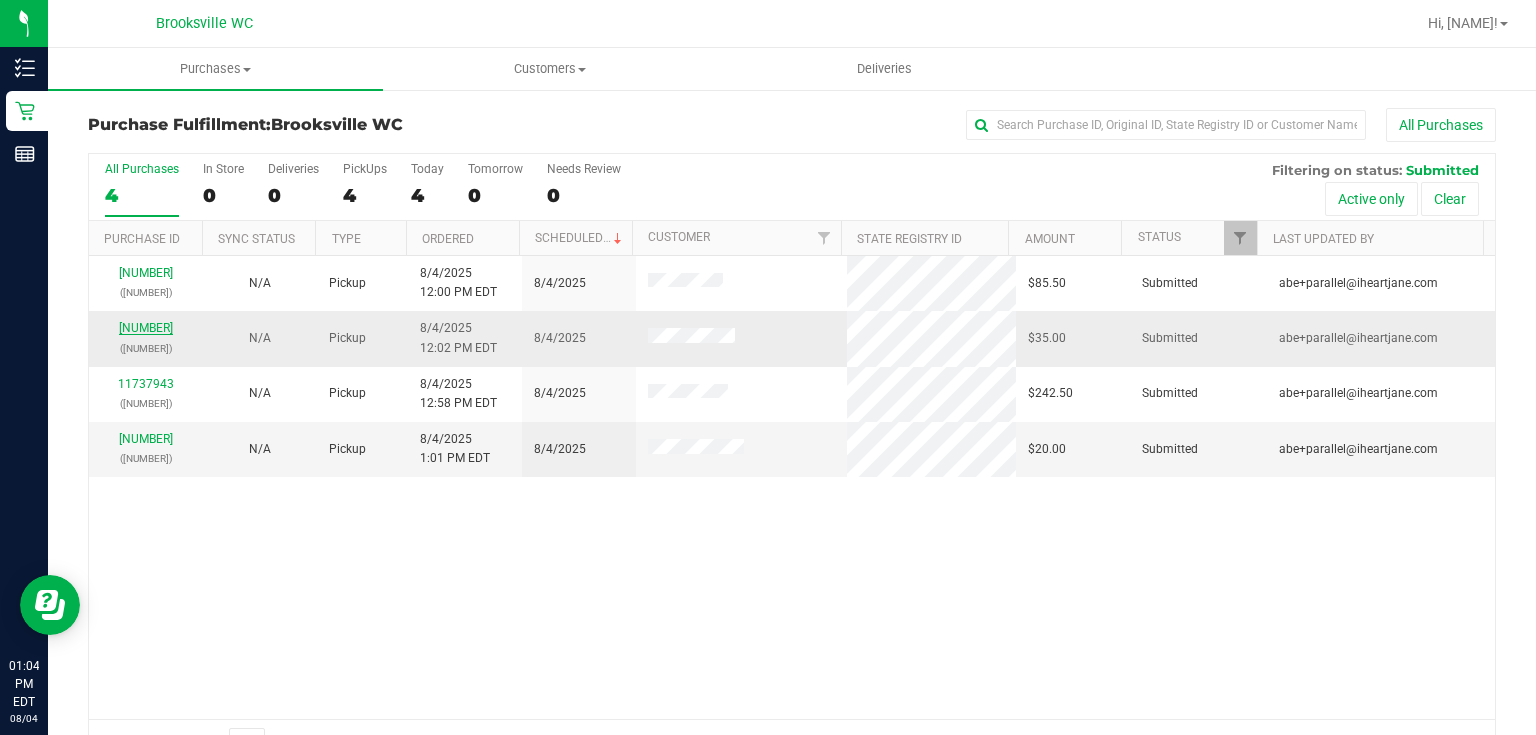 click on "11737561" at bounding box center (146, 328) 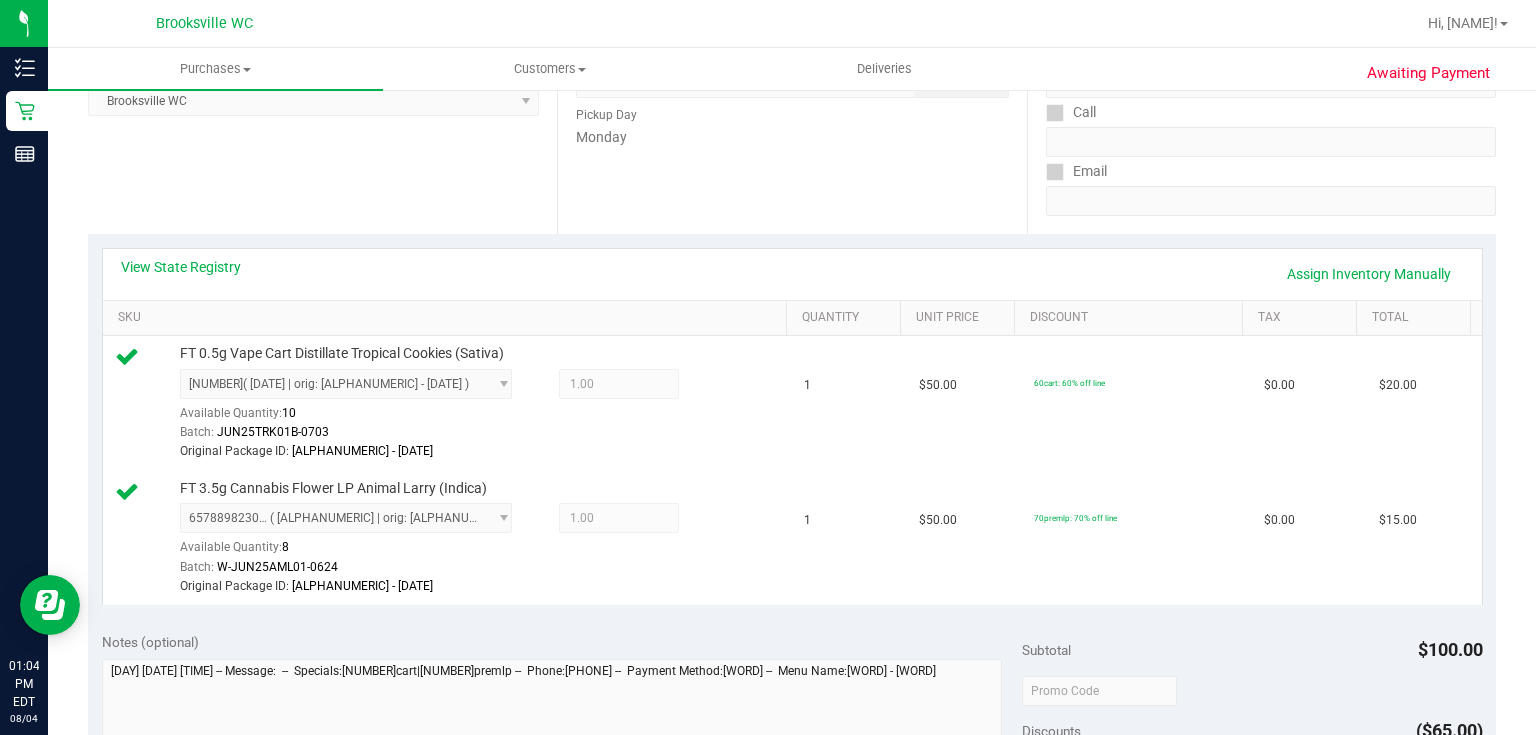 scroll, scrollTop: 0, scrollLeft: 0, axis: both 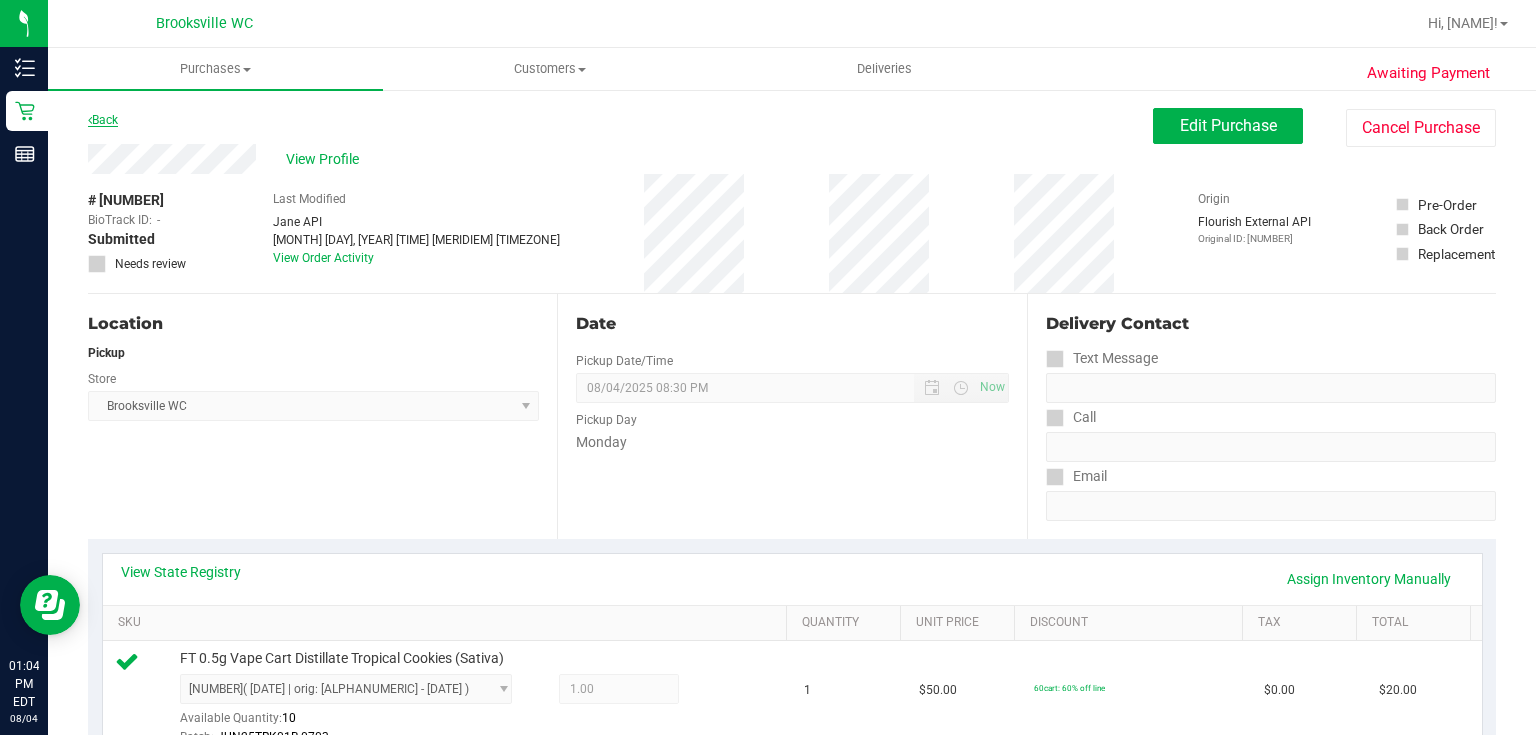 click on "Back" at bounding box center [103, 120] 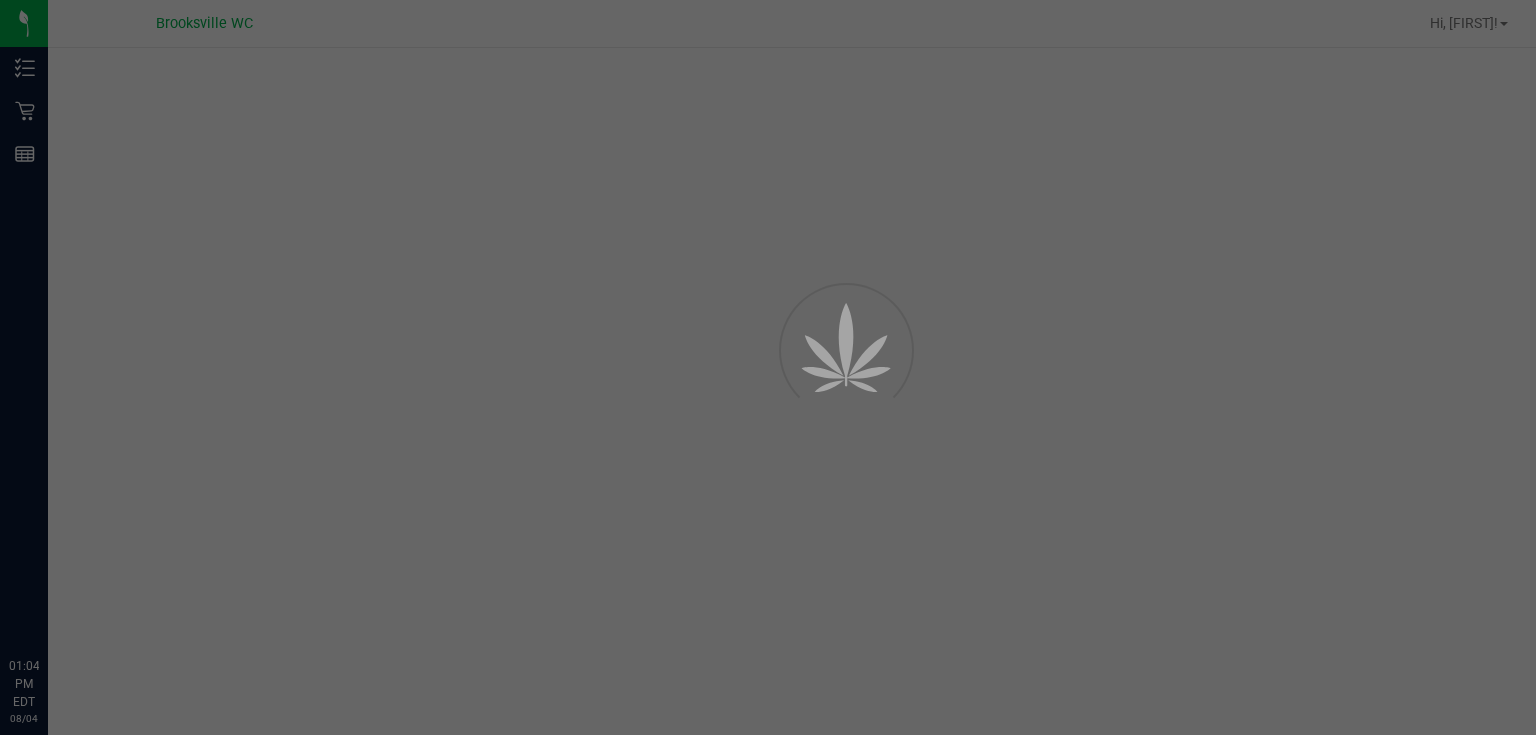 scroll, scrollTop: 0, scrollLeft: 0, axis: both 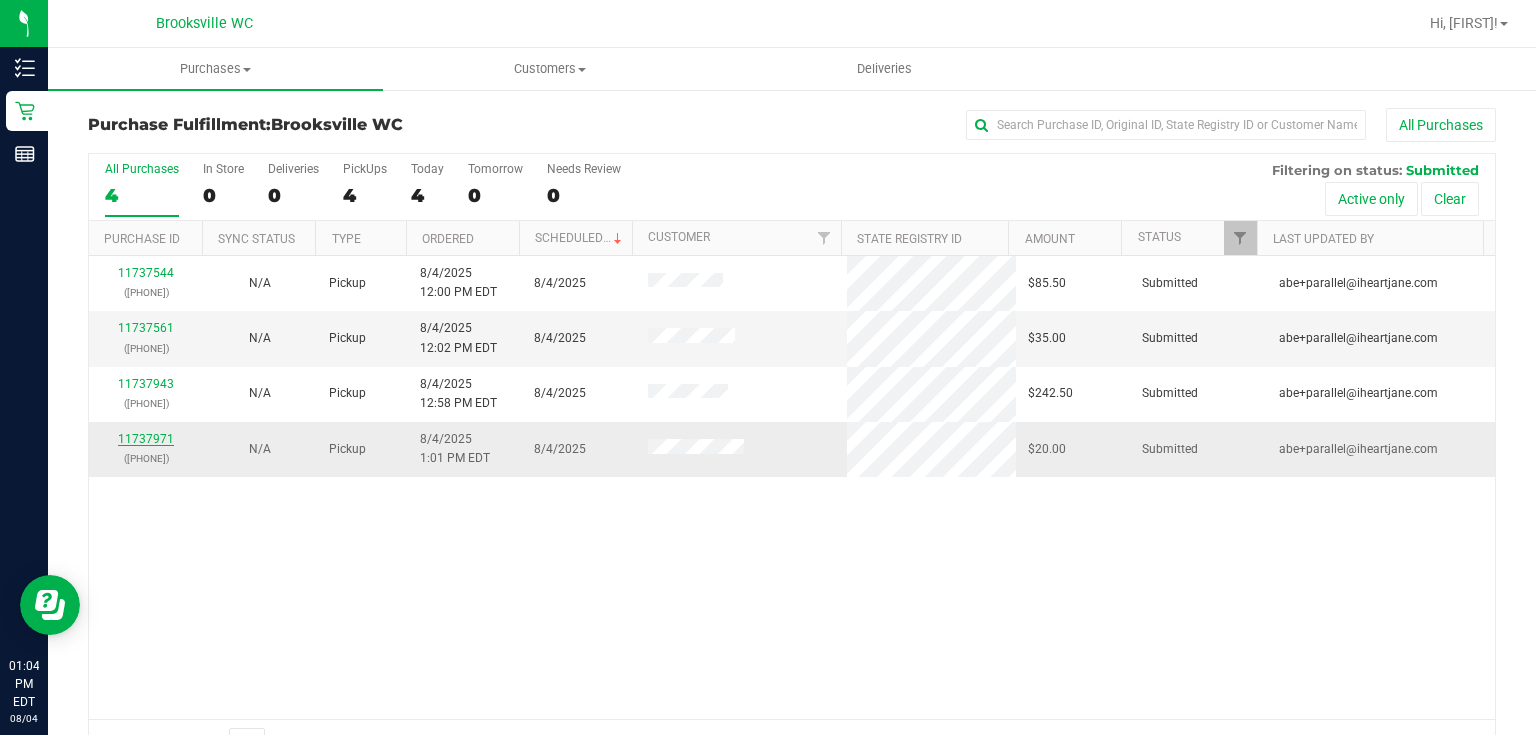 click on "11737971" at bounding box center (146, 439) 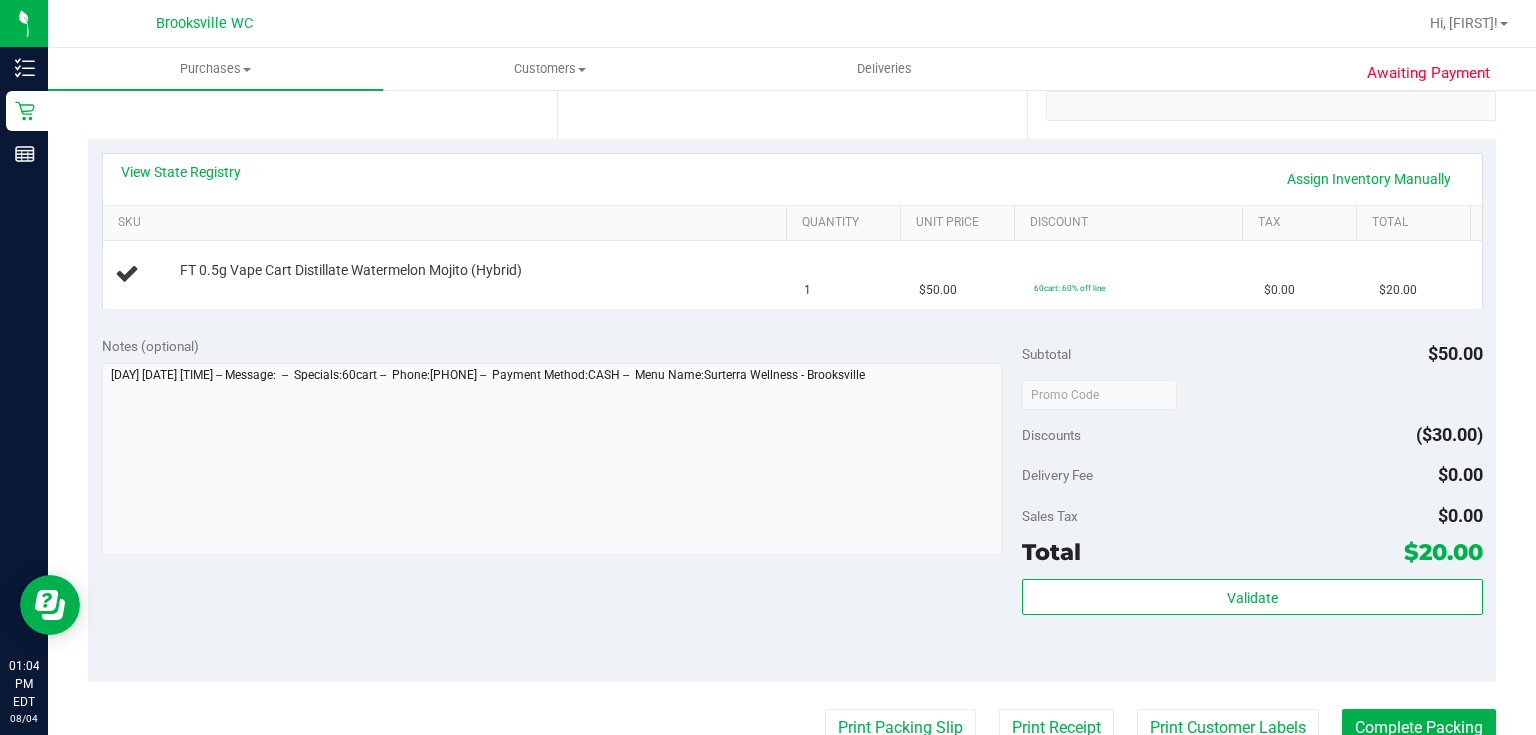 scroll, scrollTop: 560, scrollLeft: 0, axis: vertical 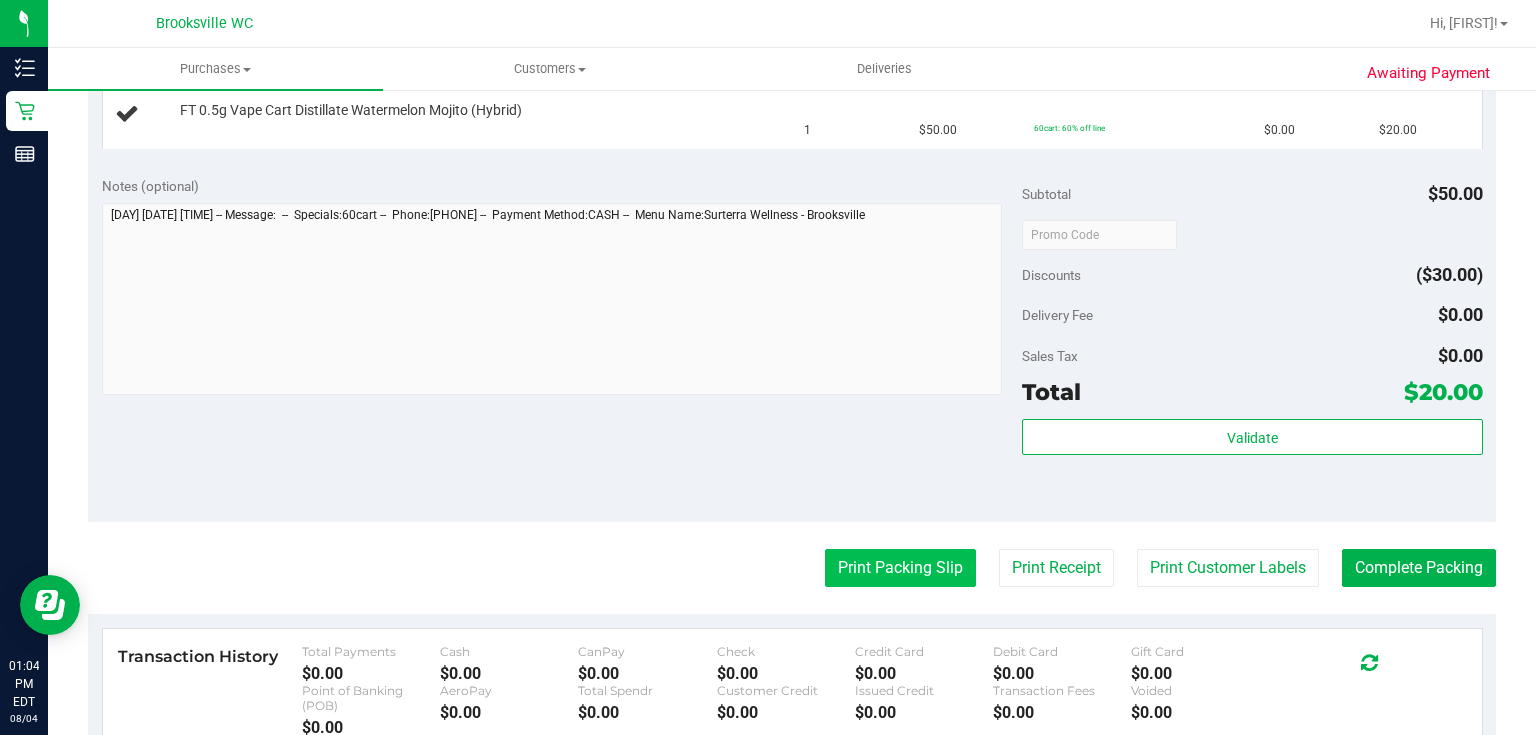 click on "Print Packing Slip" at bounding box center [900, 568] 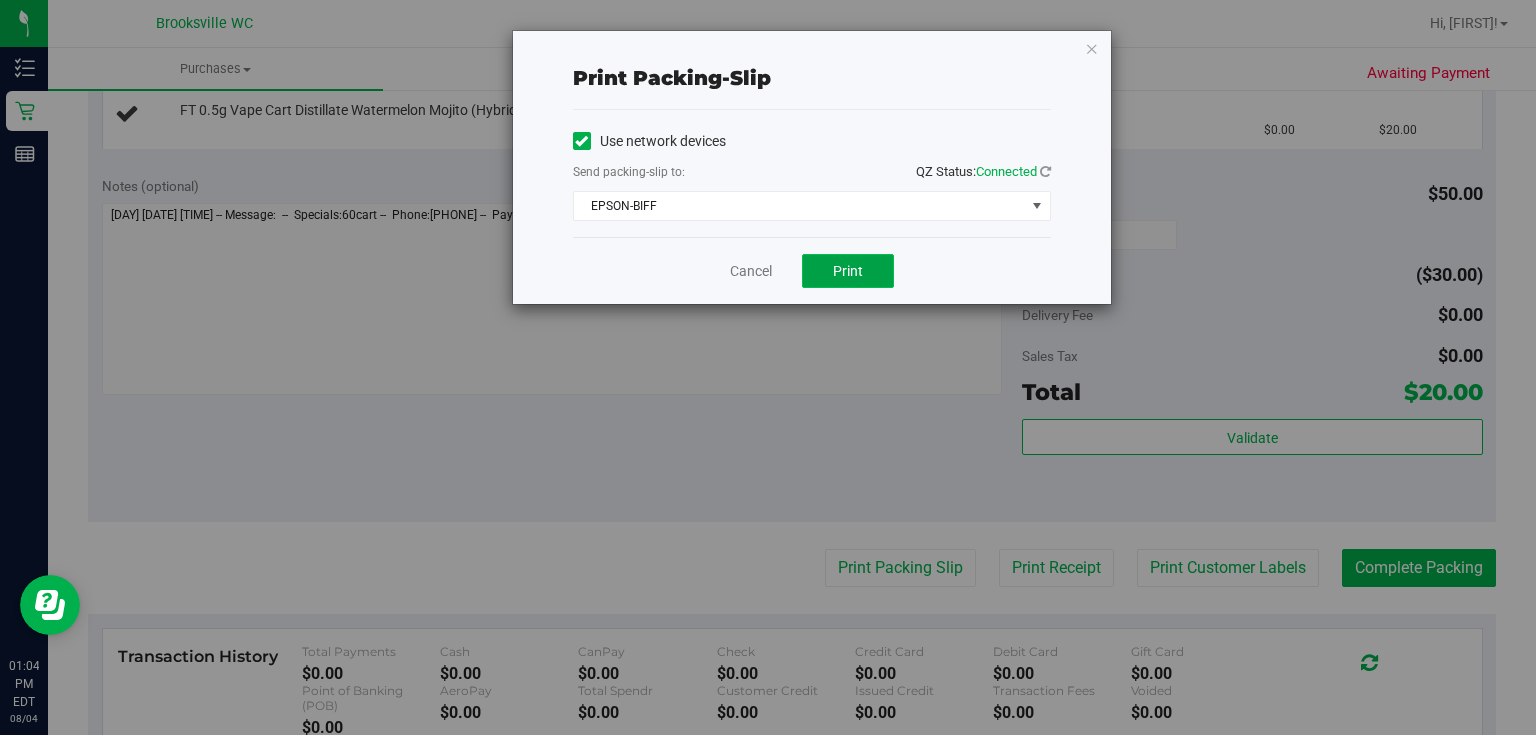 click on "Print" at bounding box center (848, 271) 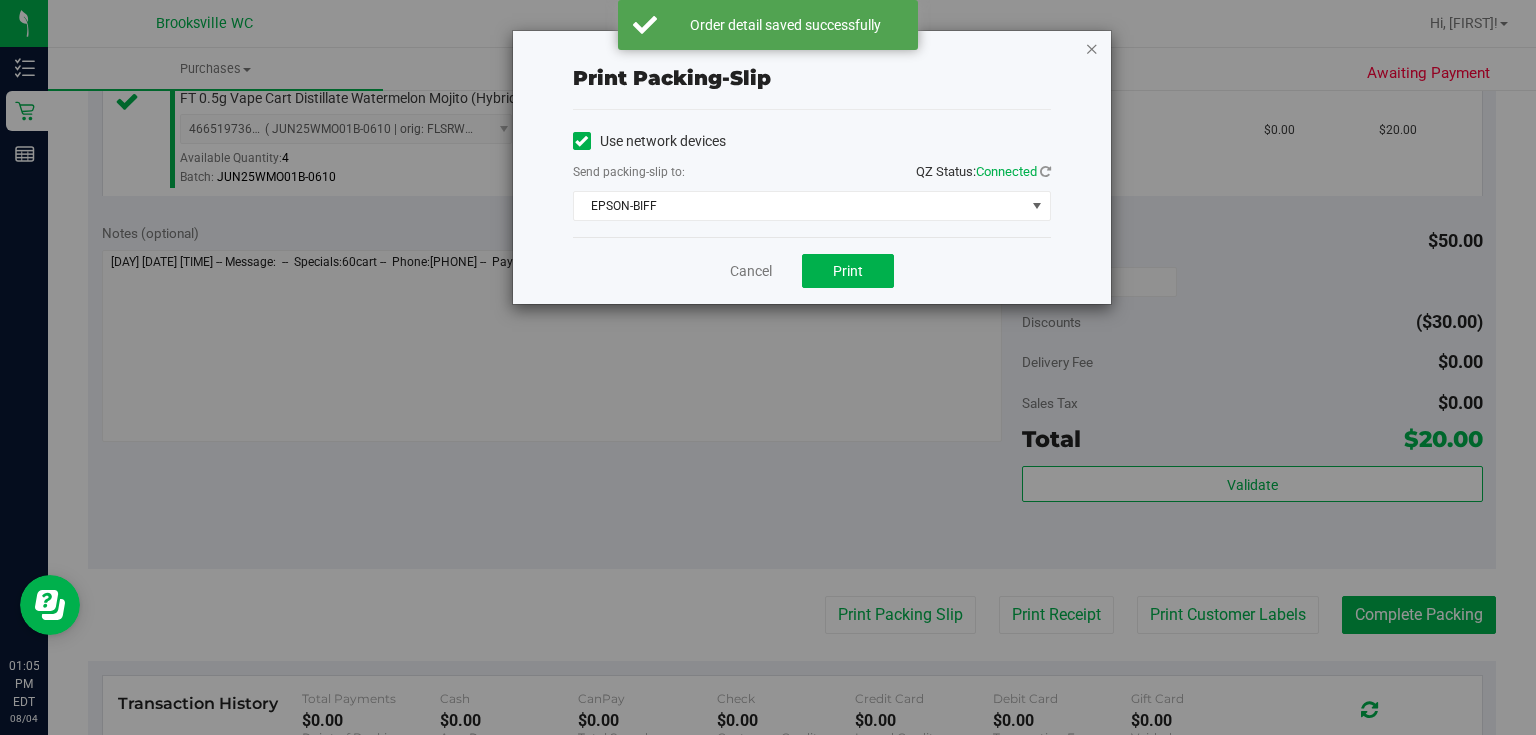 click at bounding box center [1092, 48] 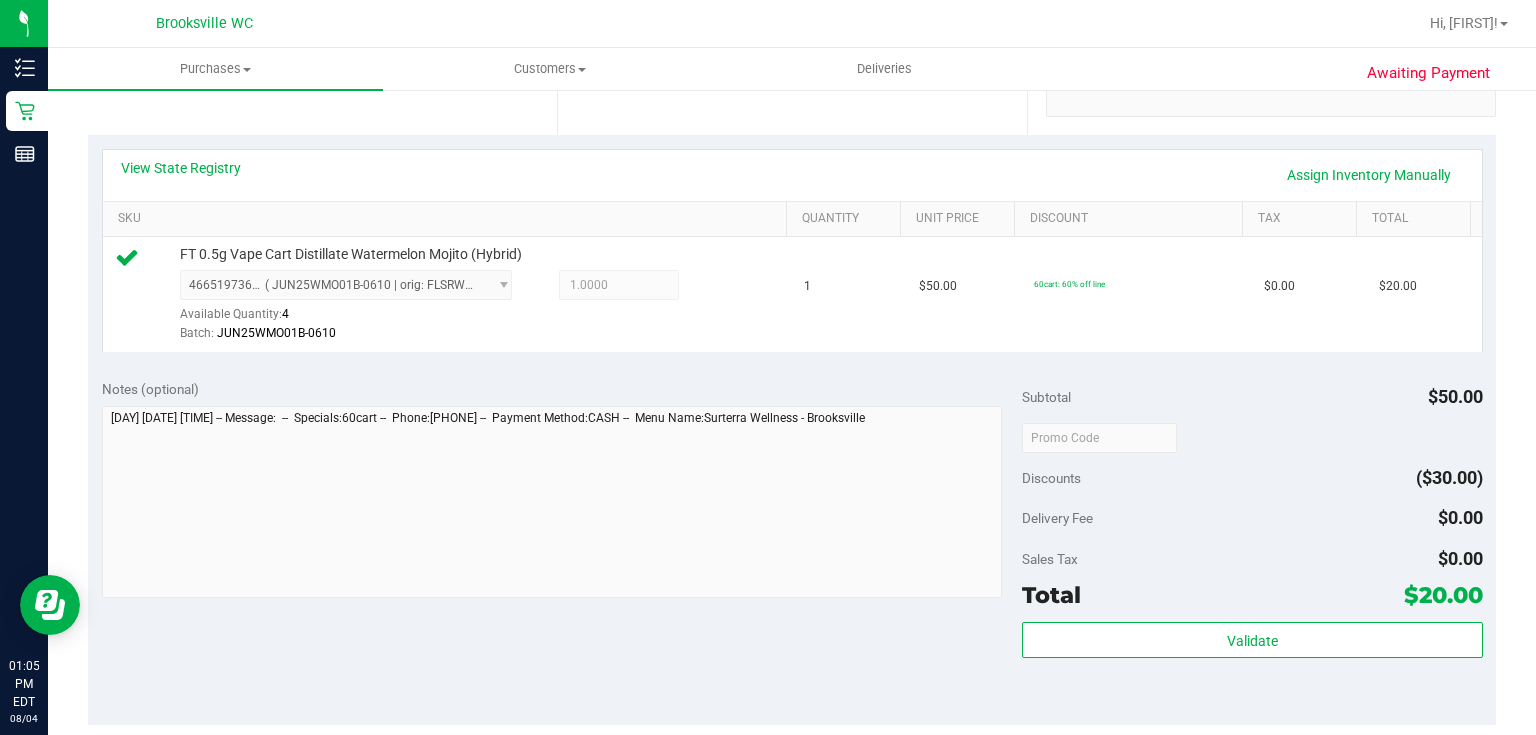 scroll, scrollTop: 400, scrollLeft: 0, axis: vertical 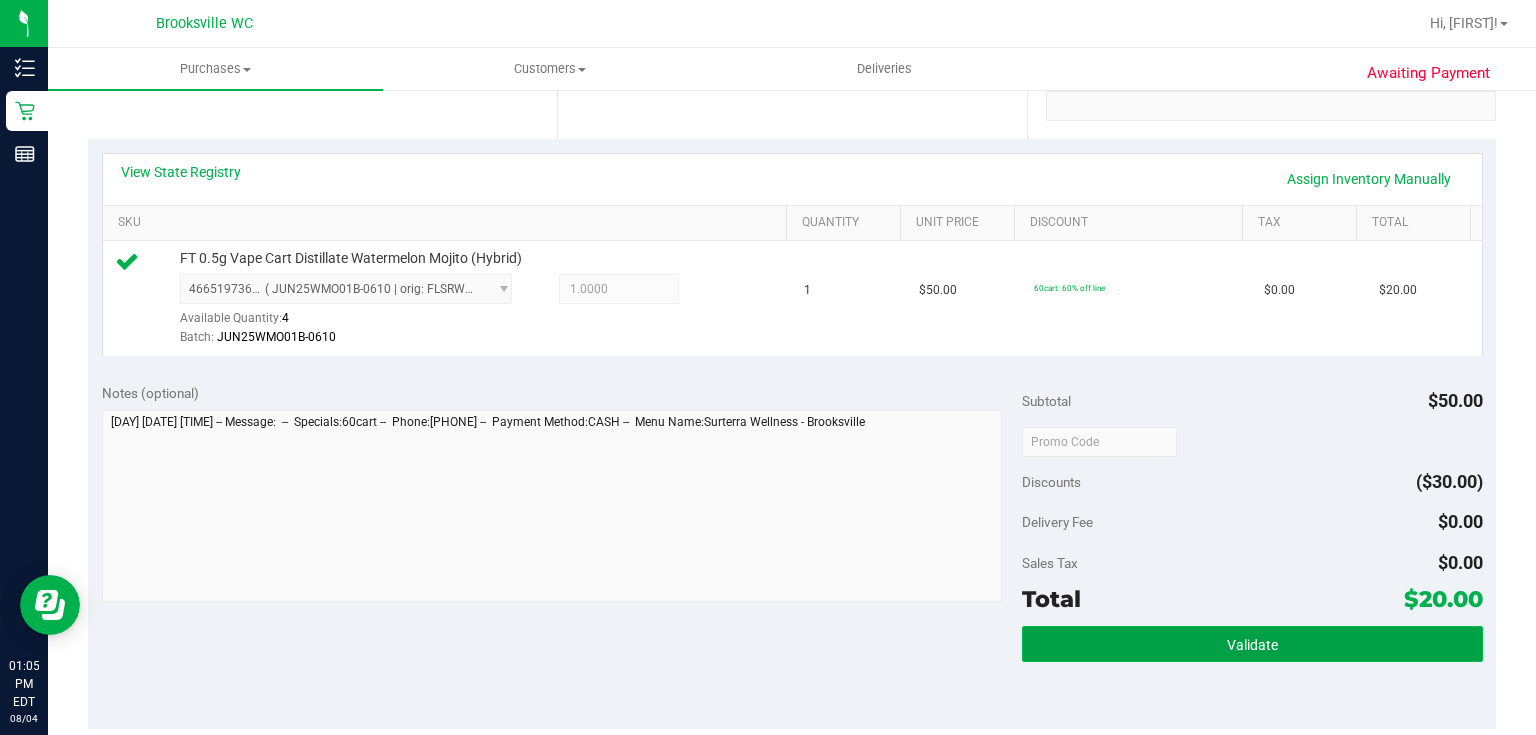 click on "Validate" at bounding box center [1252, 644] 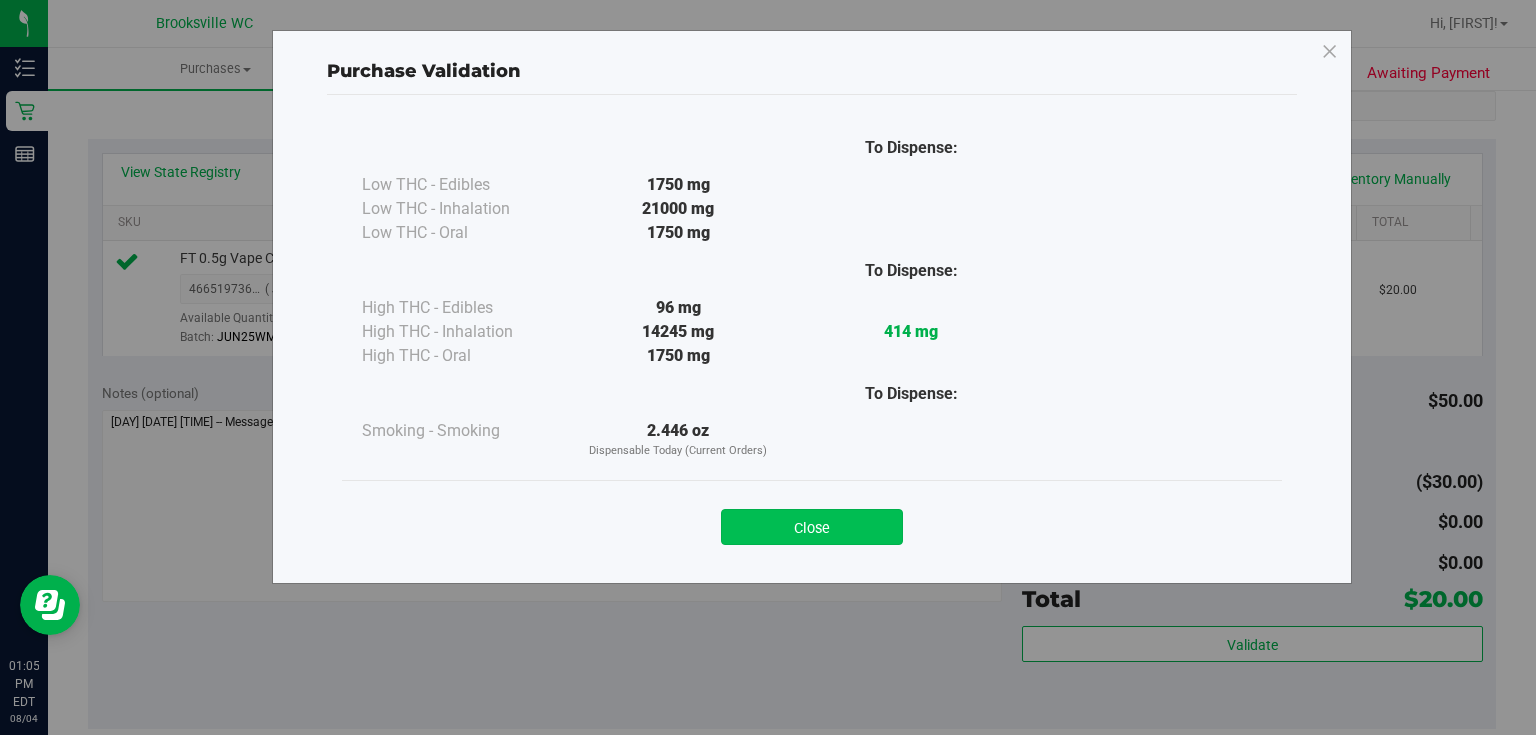 click on "Close" at bounding box center (812, 527) 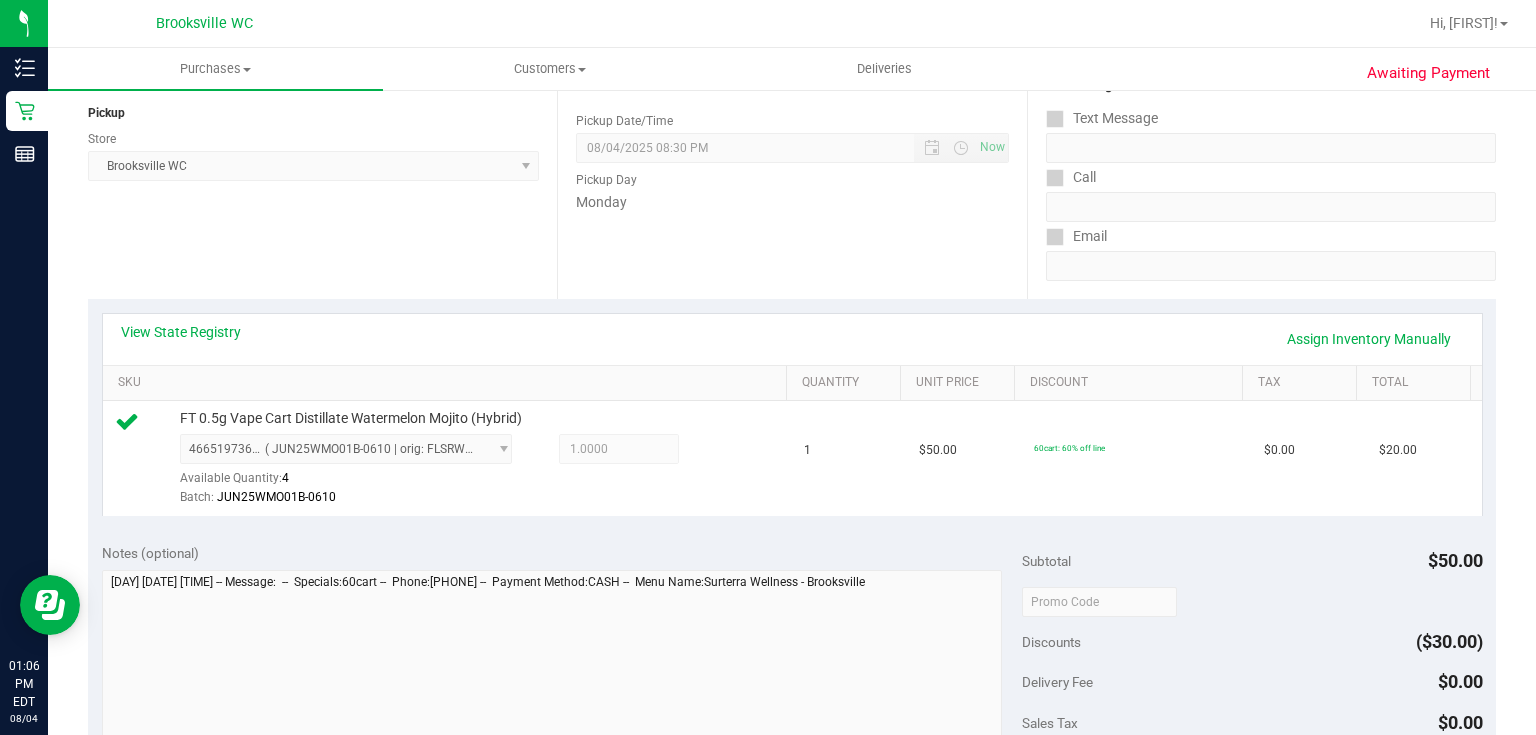 scroll, scrollTop: 480, scrollLeft: 0, axis: vertical 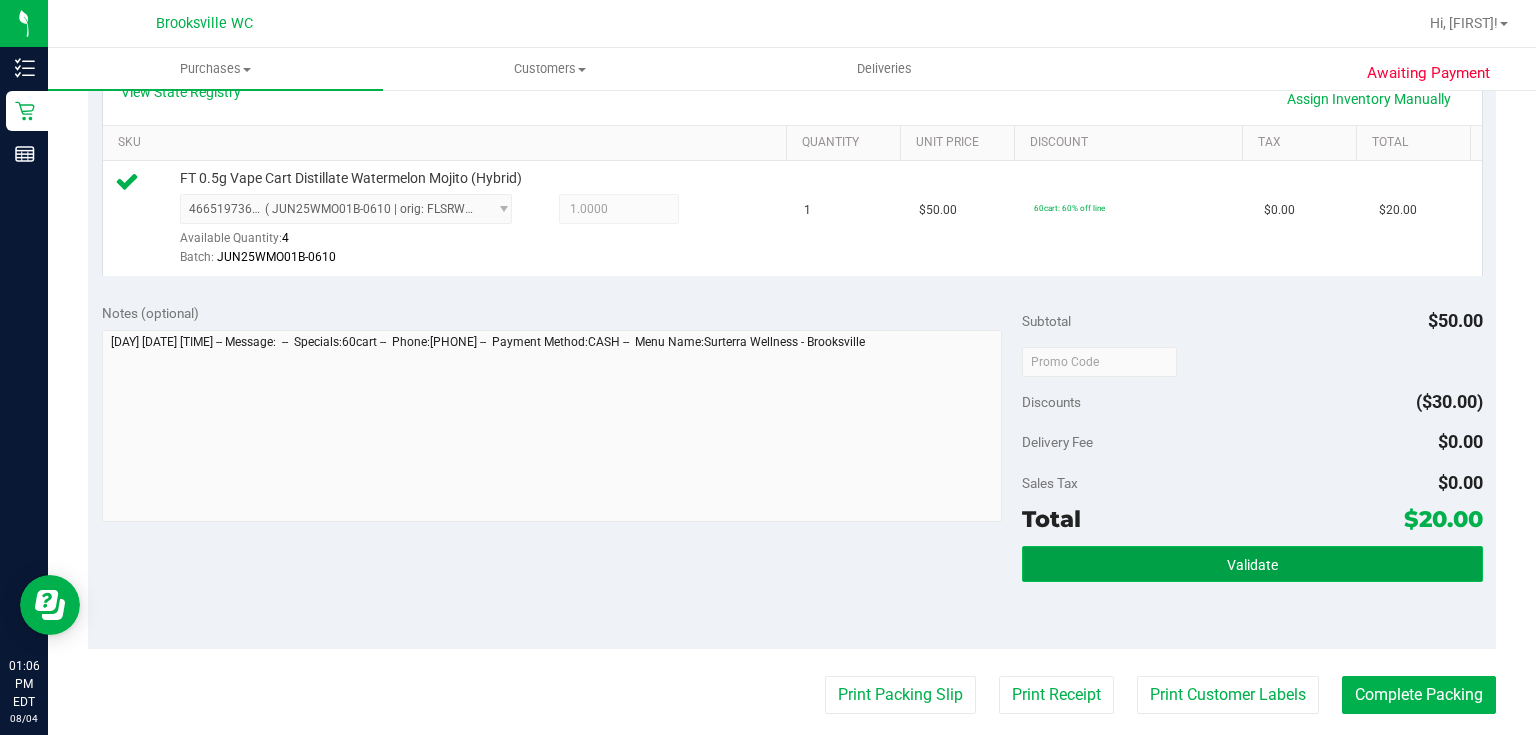 click on "Validate" at bounding box center [1252, 564] 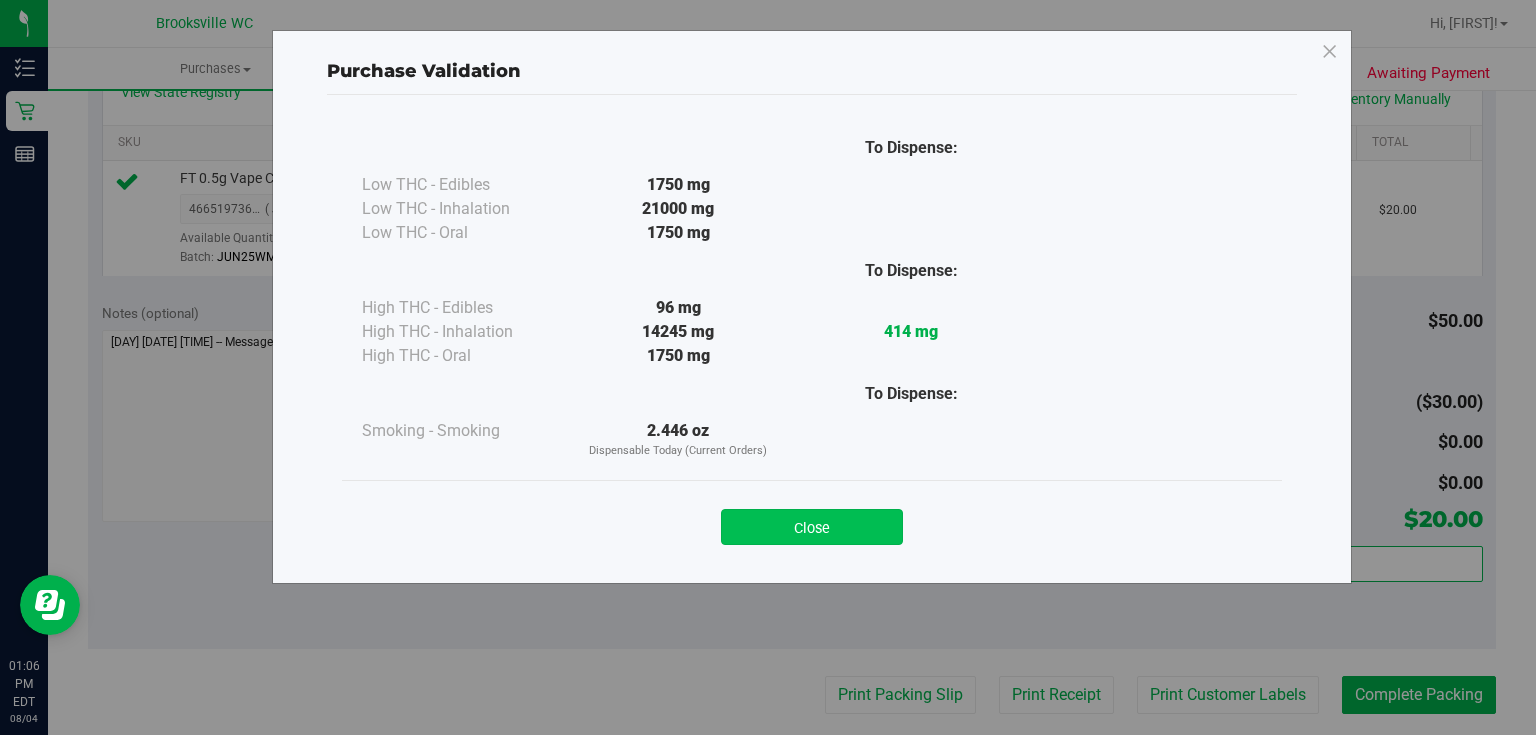 click on "Close" at bounding box center [812, 527] 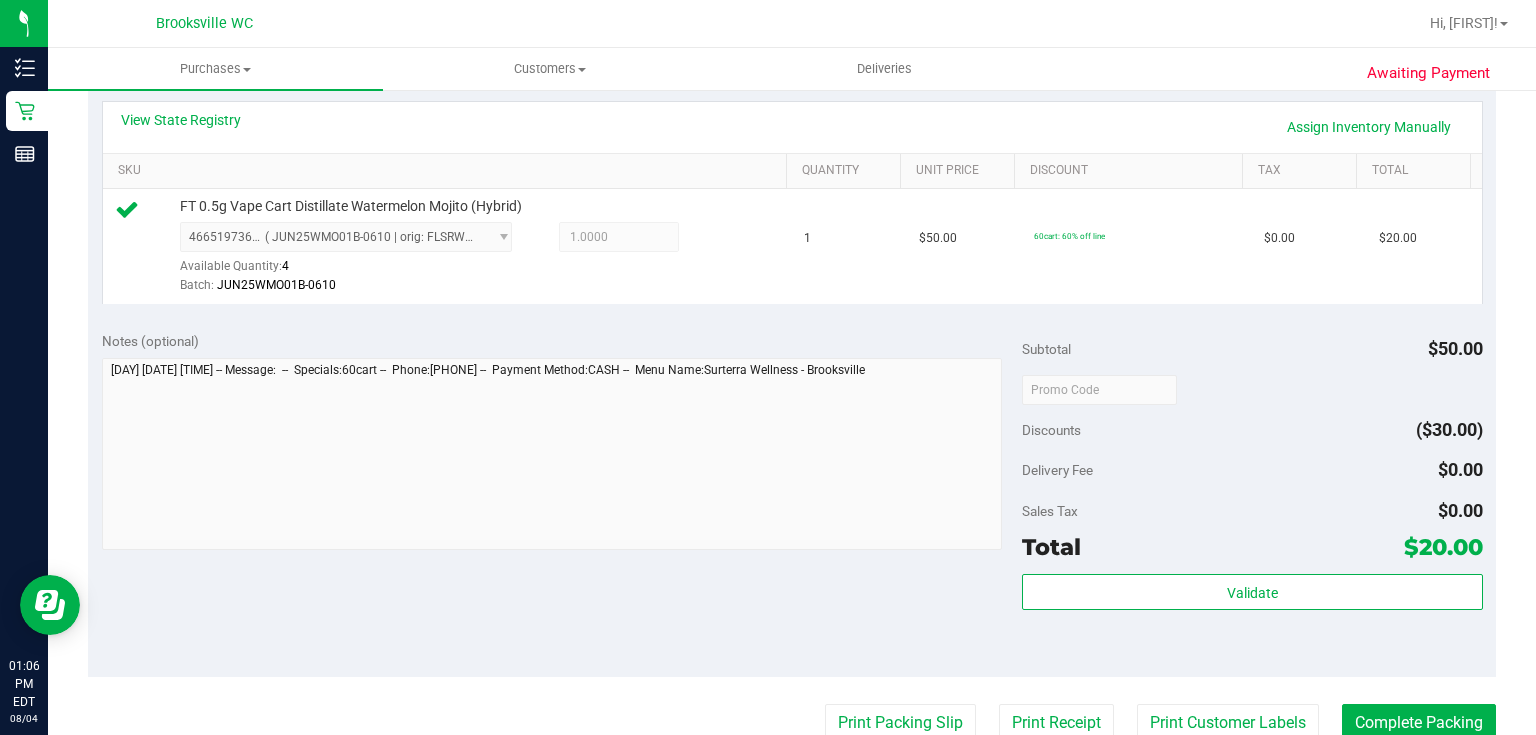 scroll, scrollTop: 480, scrollLeft: 0, axis: vertical 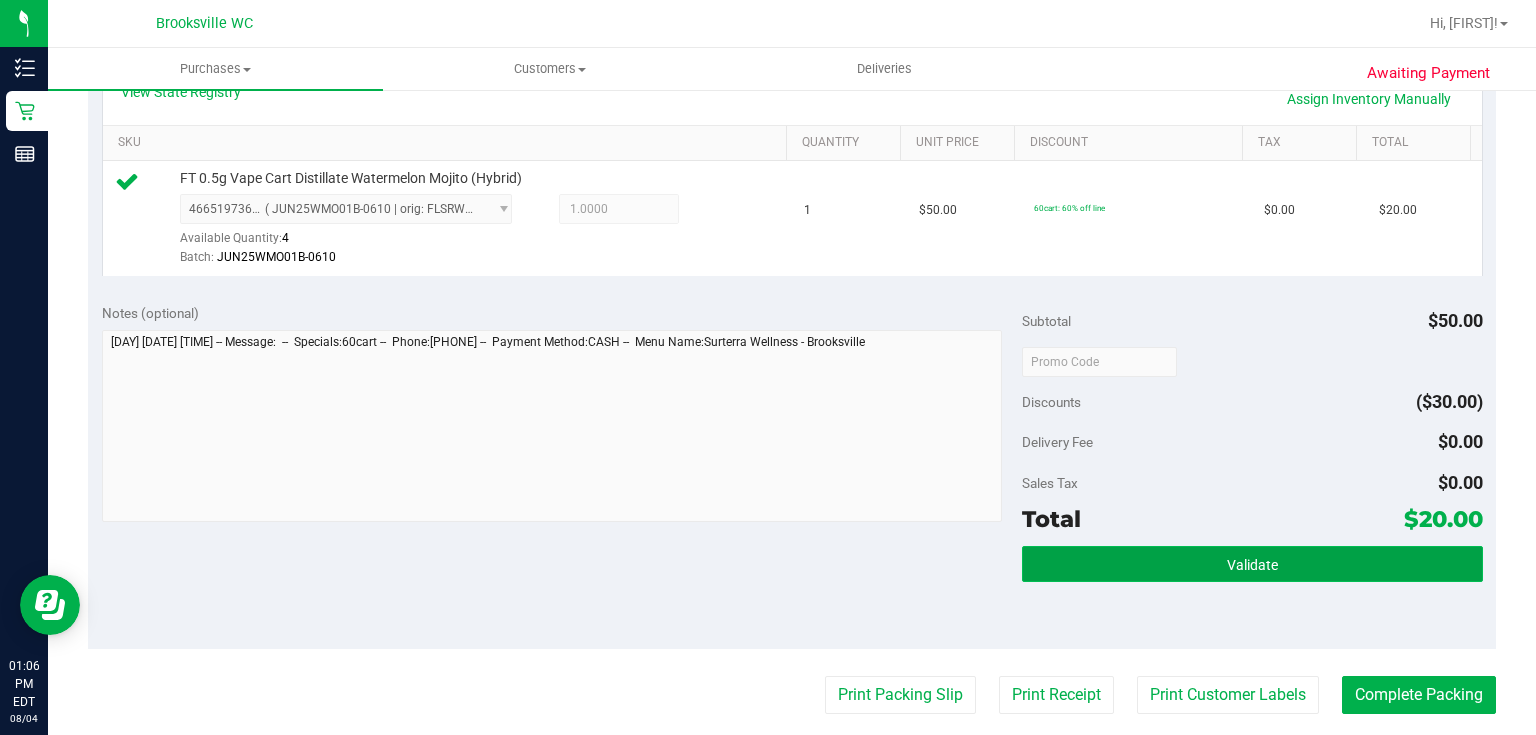 click on "Validate" at bounding box center (1252, 564) 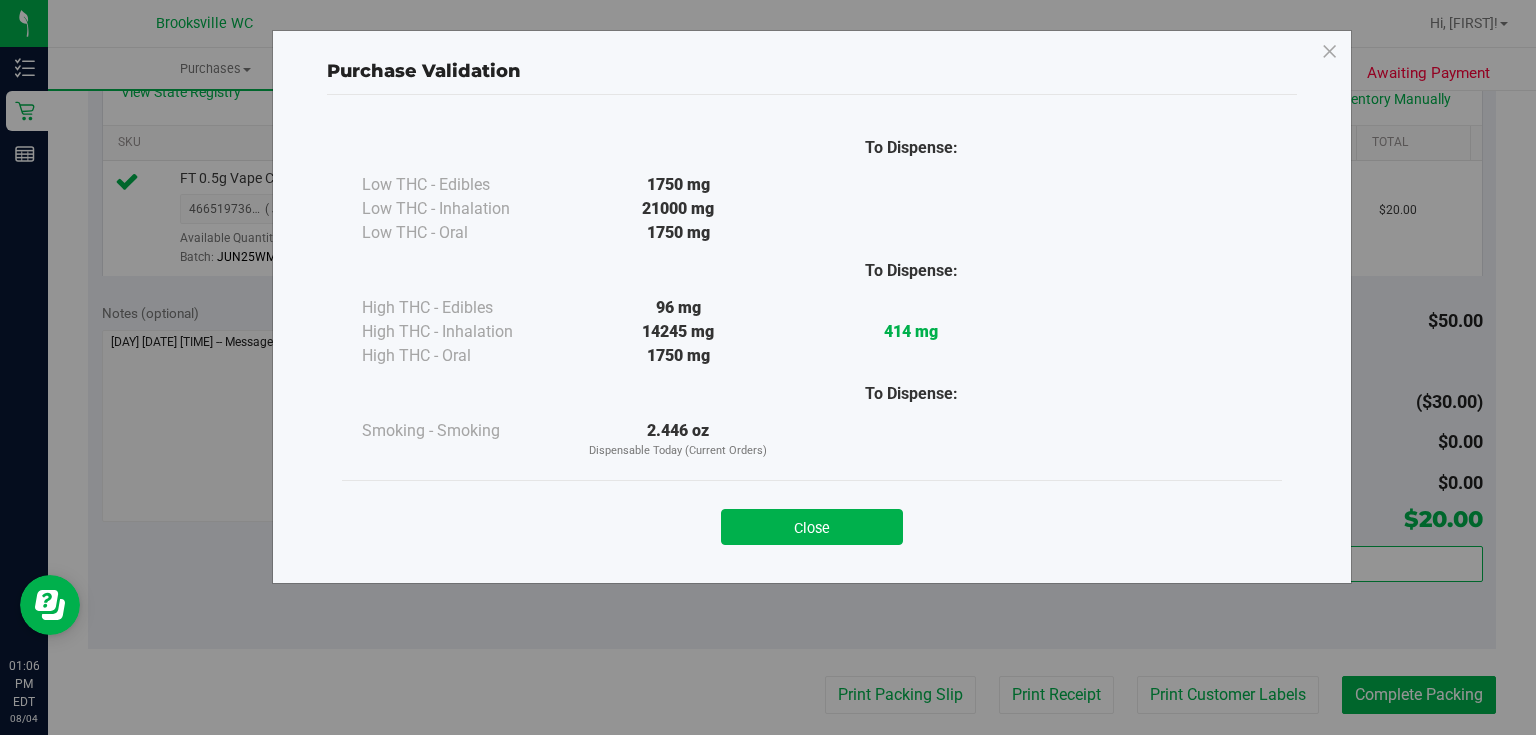 click on "Close" at bounding box center [812, 521] 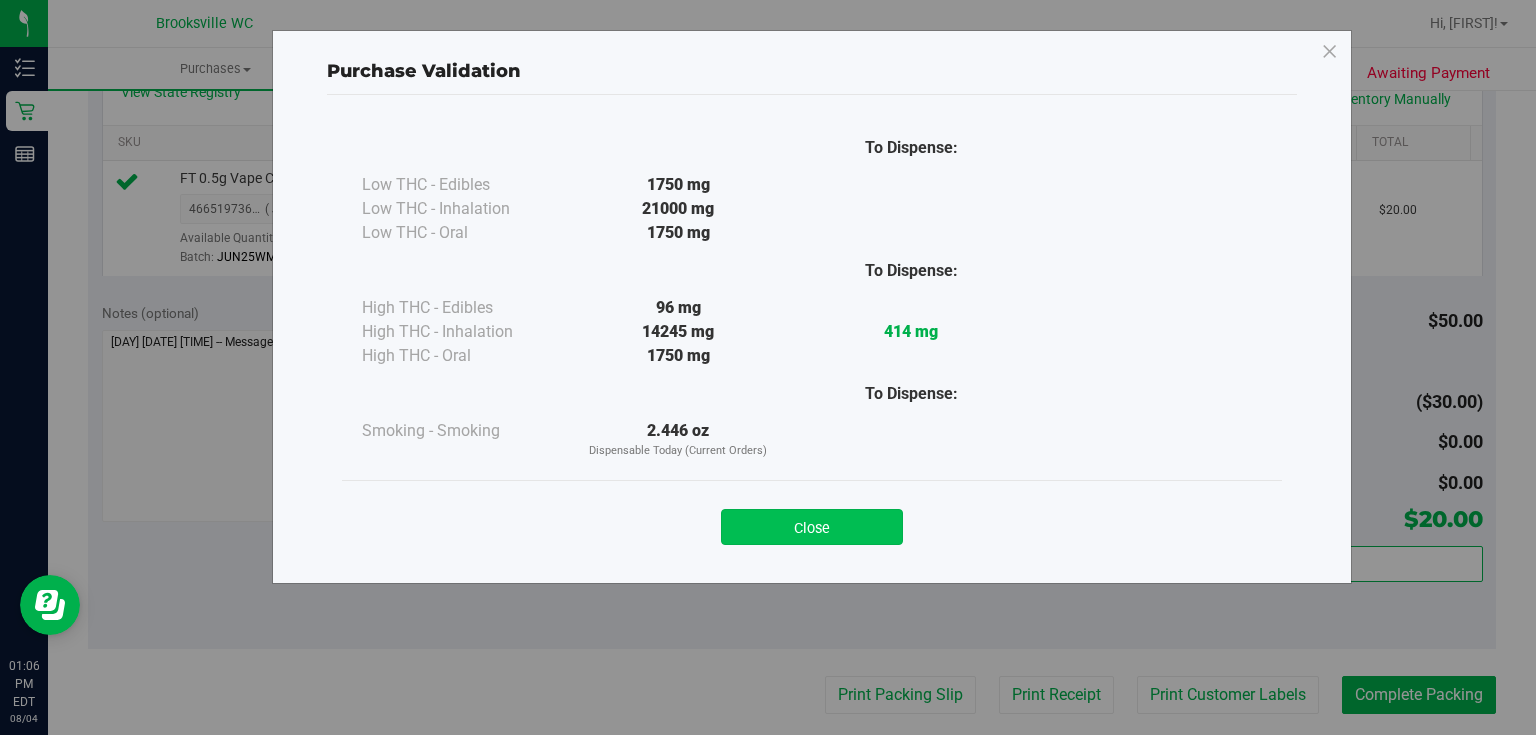 click on "Close" at bounding box center [812, 527] 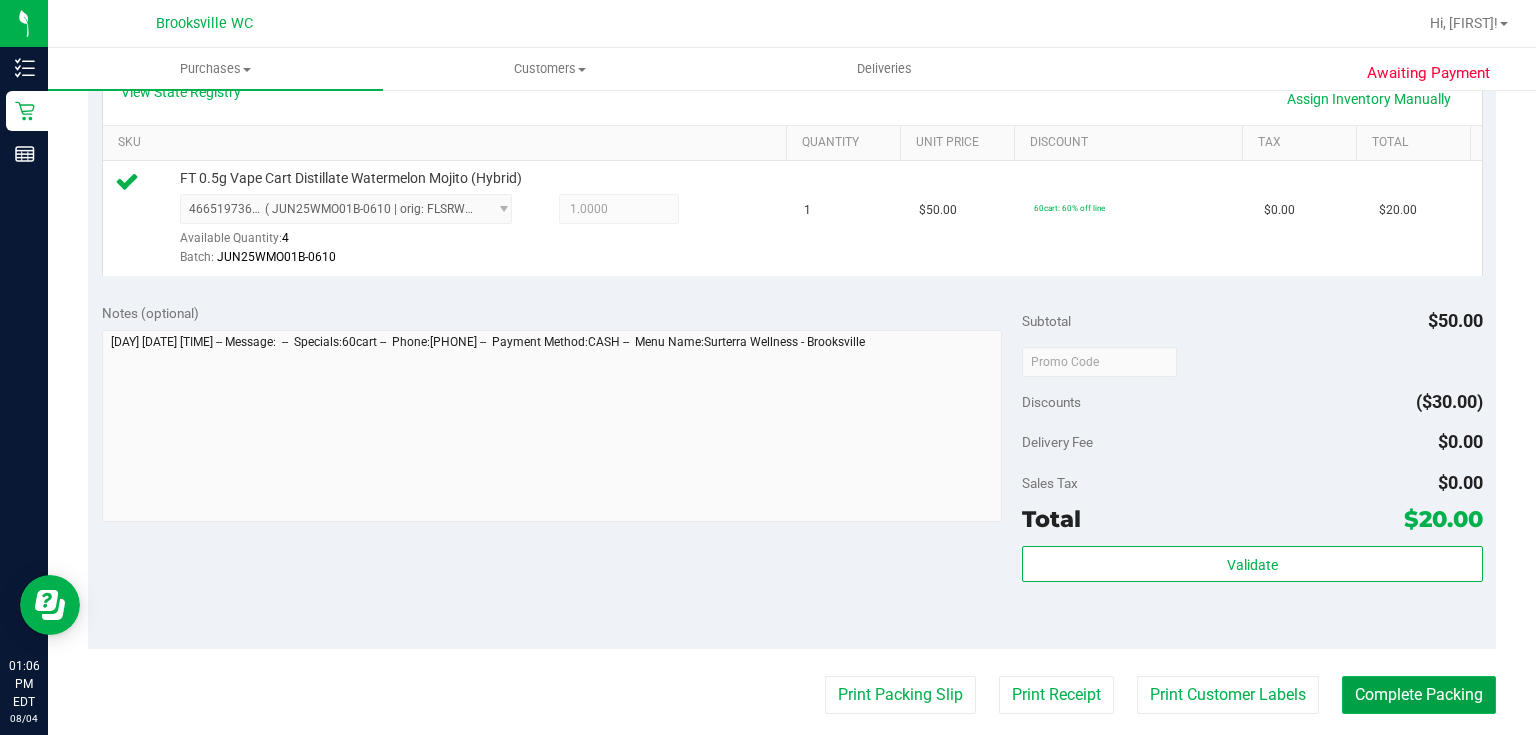 click on "Complete Packing" at bounding box center (1419, 695) 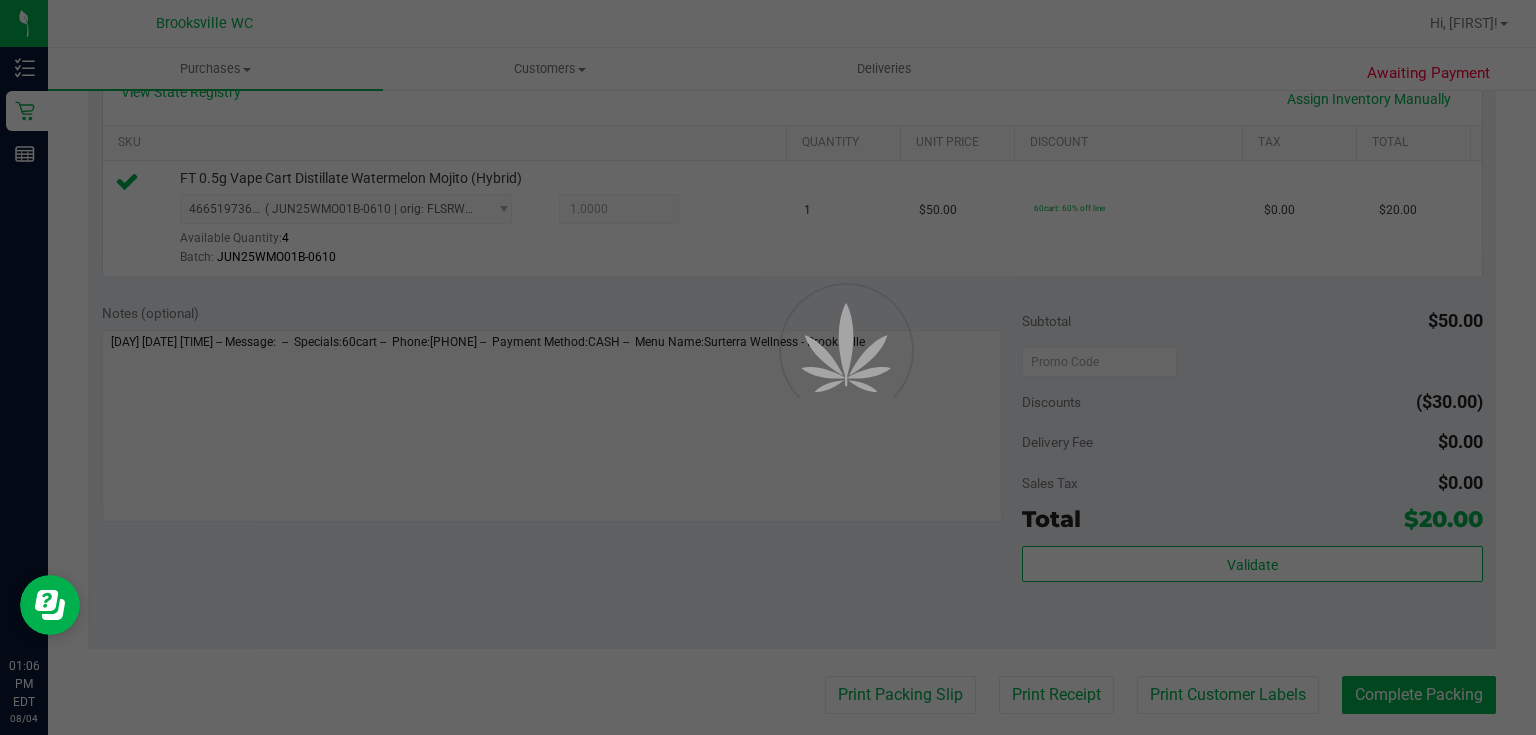 scroll, scrollTop: 0, scrollLeft: 0, axis: both 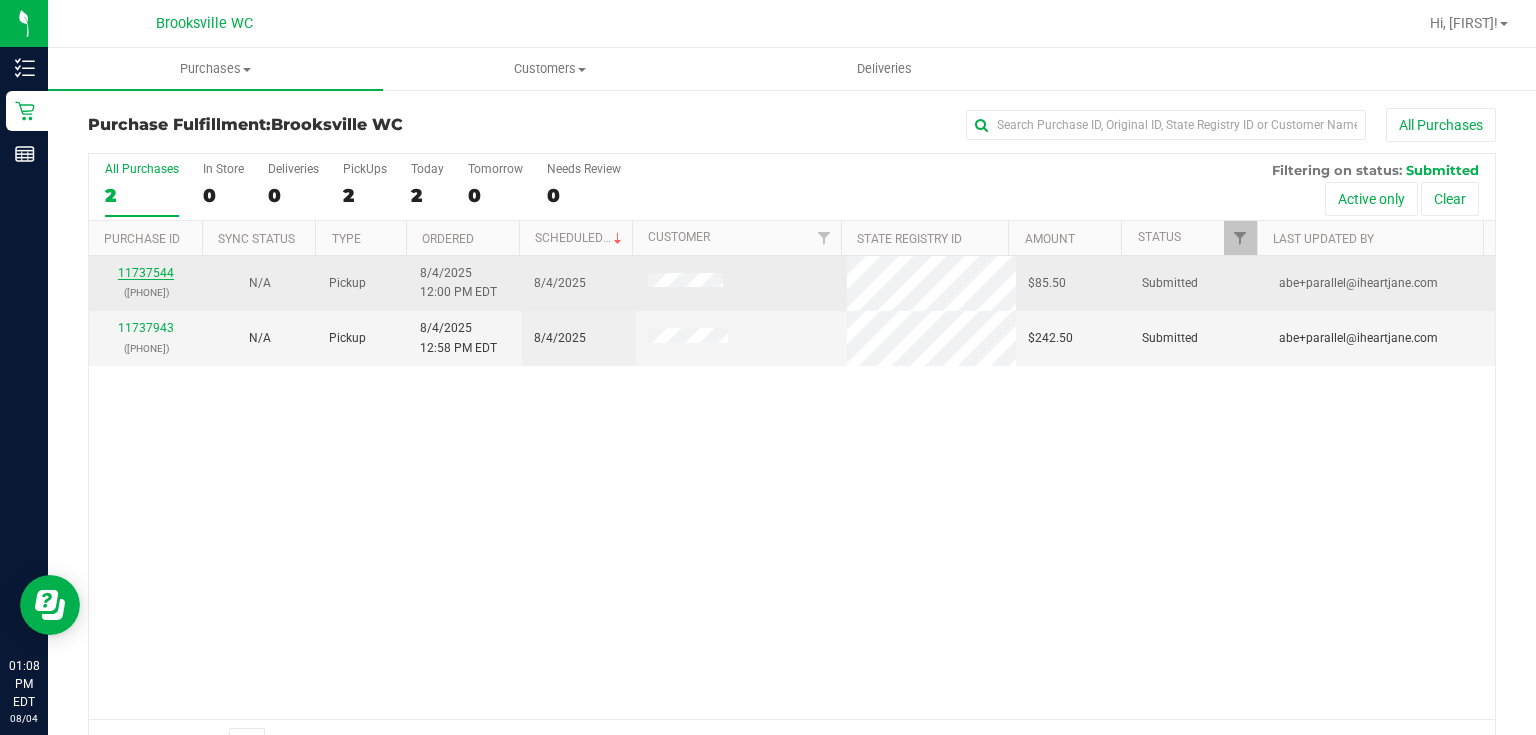 click on "[NUMBER]" at bounding box center [146, 273] 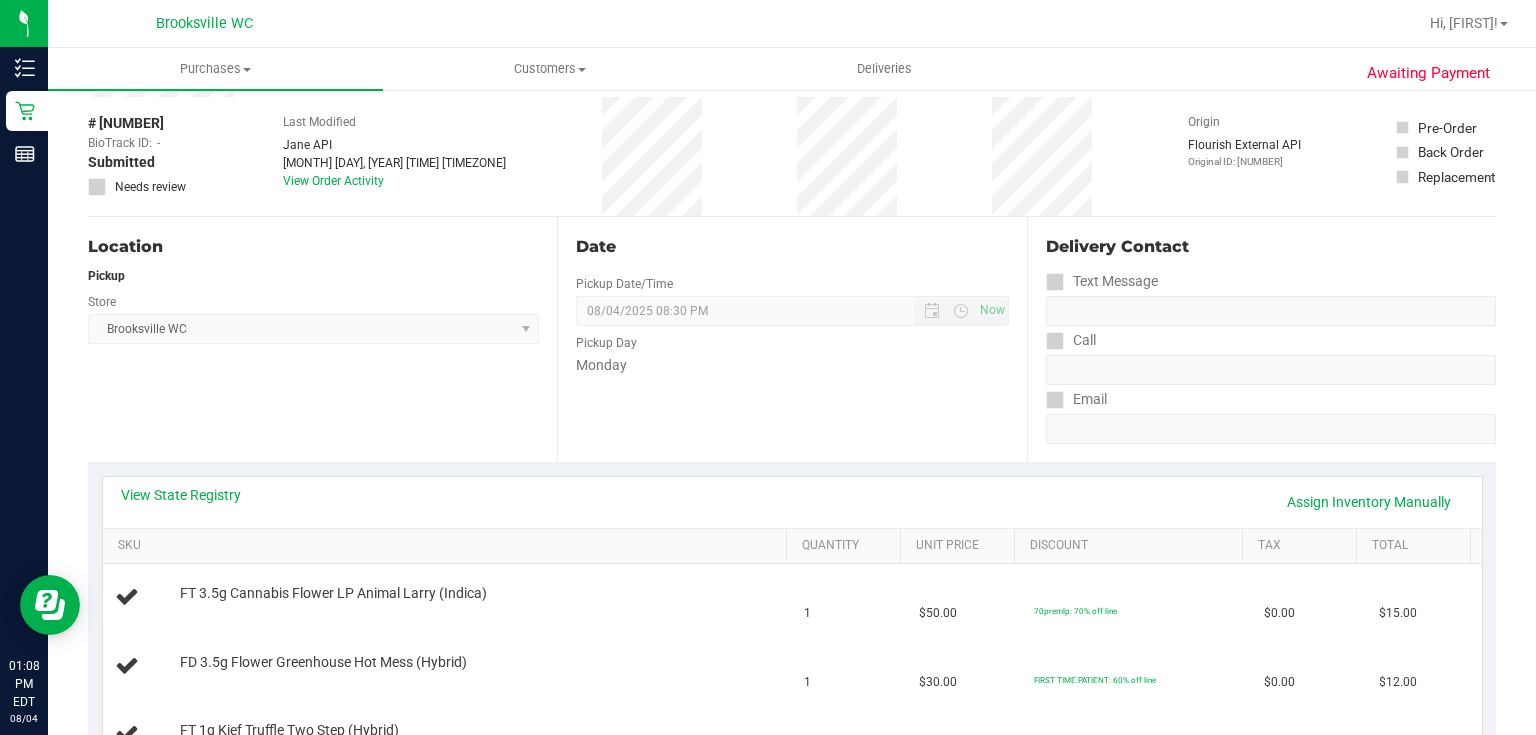 scroll, scrollTop: 0, scrollLeft: 0, axis: both 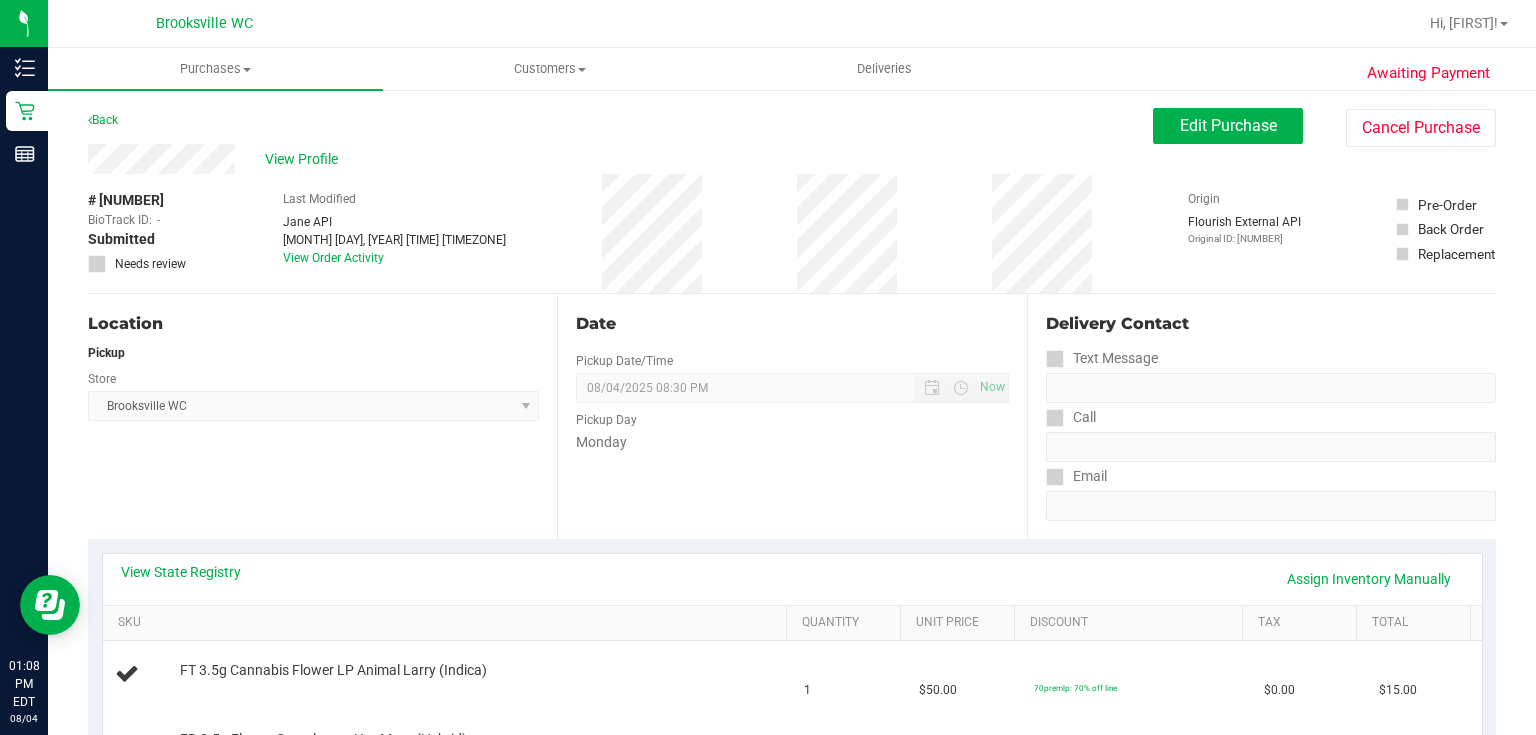 click on "Back" at bounding box center [103, 120] 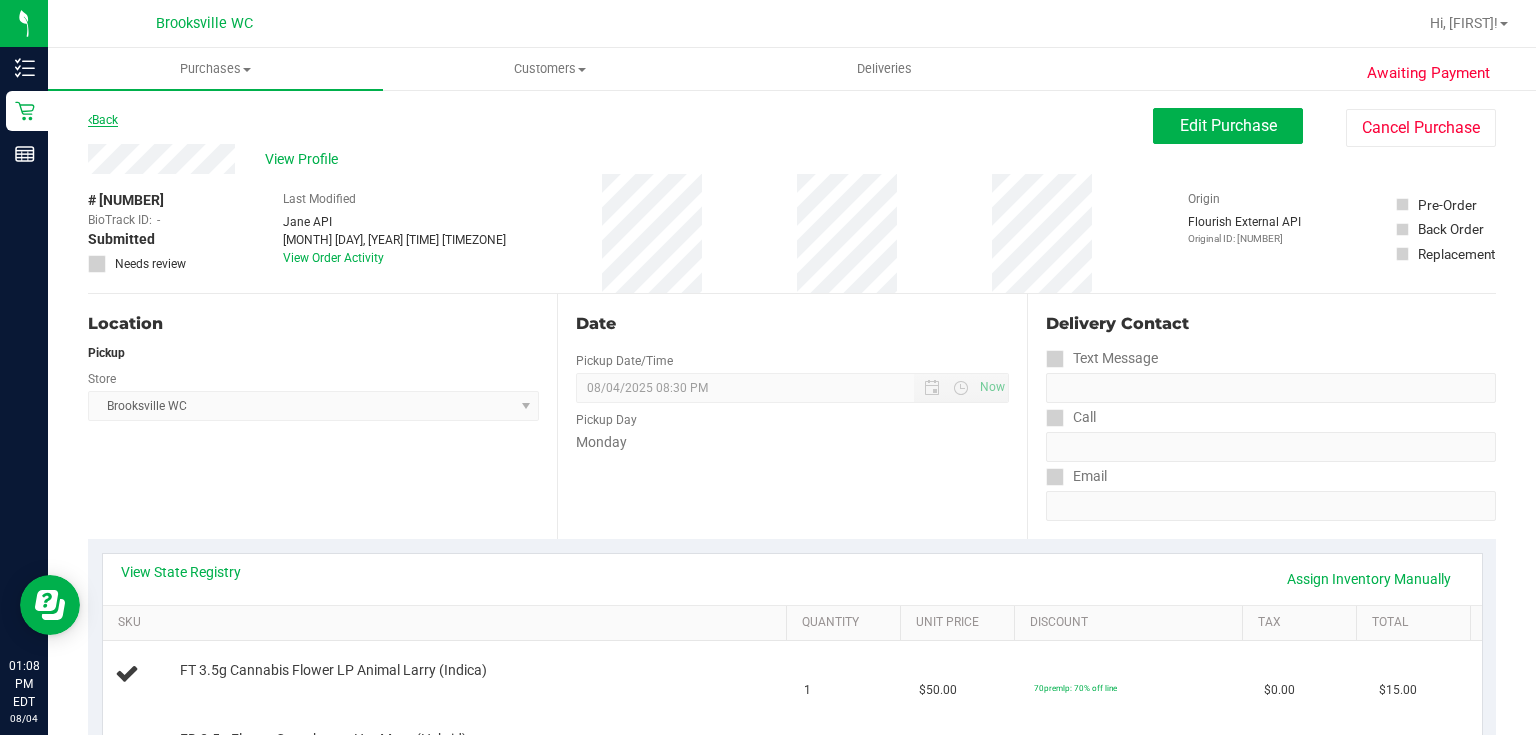 click on "Back" at bounding box center (103, 120) 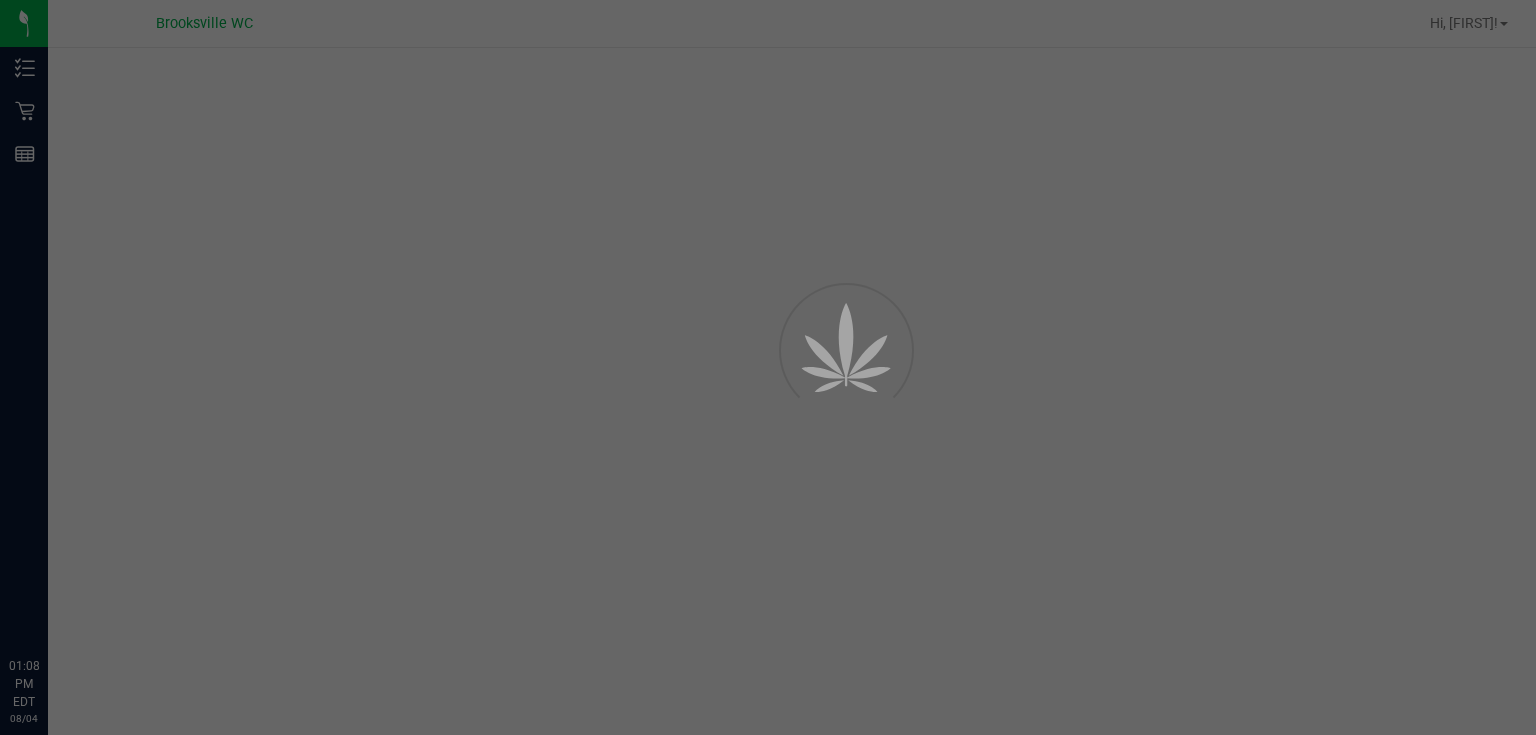 scroll, scrollTop: 0, scrollLeft: 0, axis: both 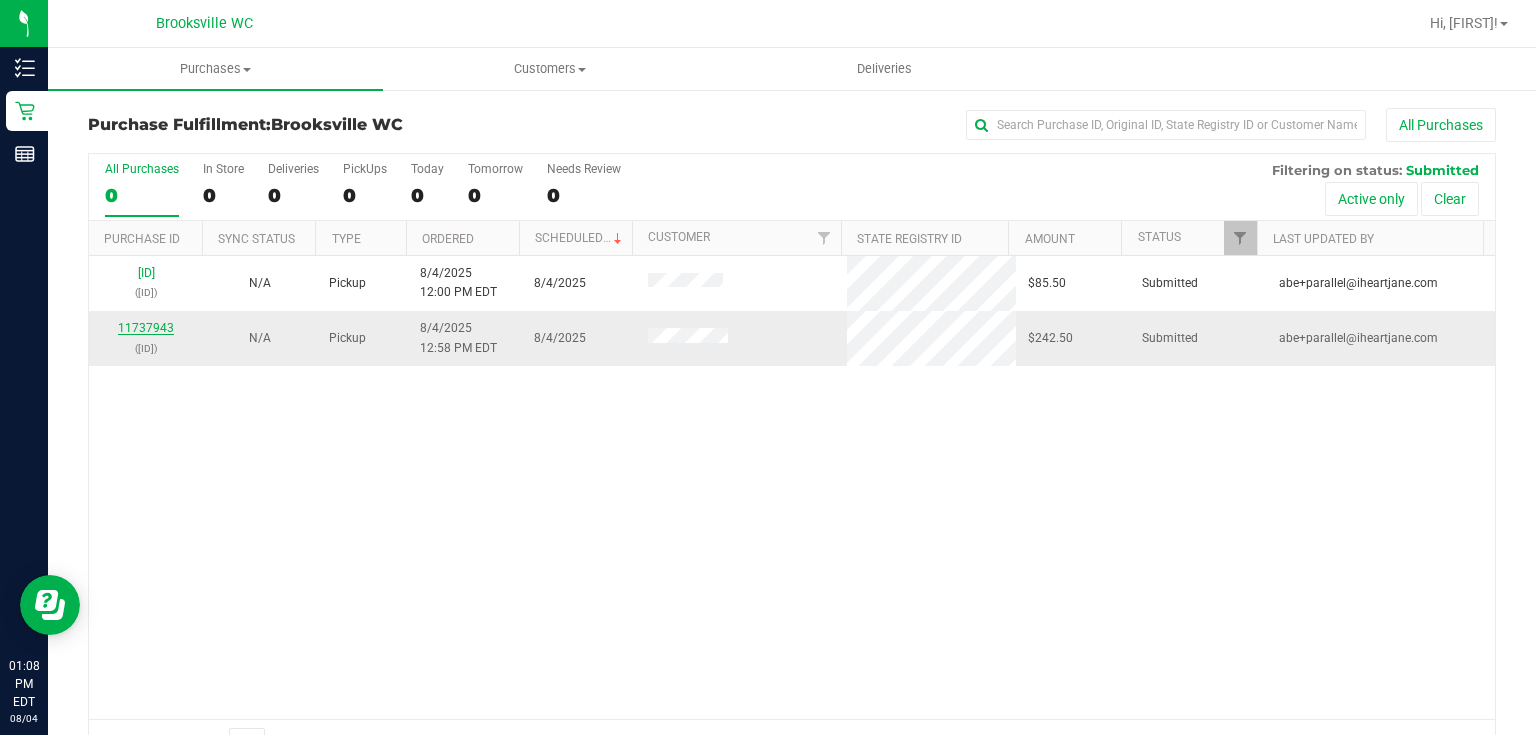 click on "11737943" at bounding box center [146, 328] 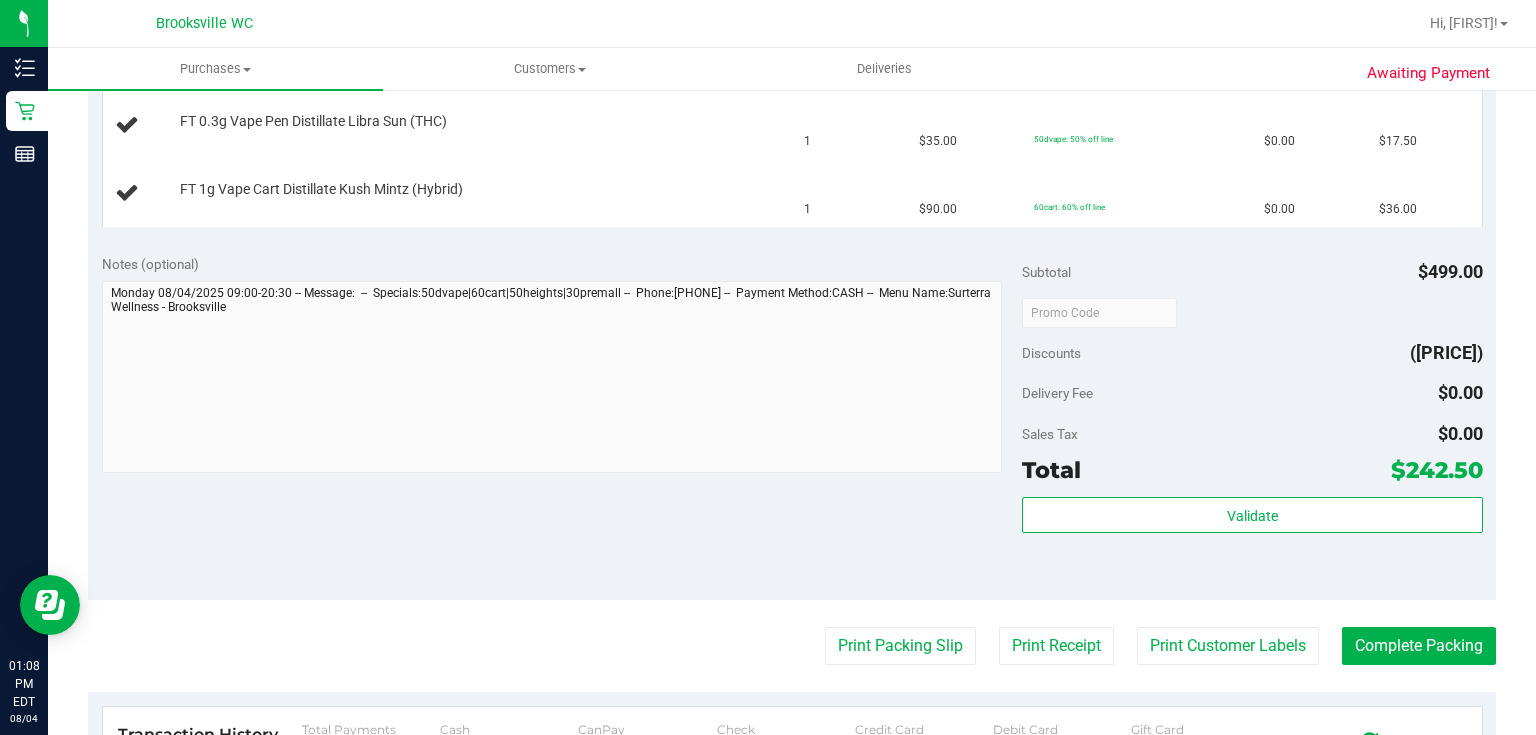 scroll, scrollTop: 960, scrollLeft: 0, axis: vertical 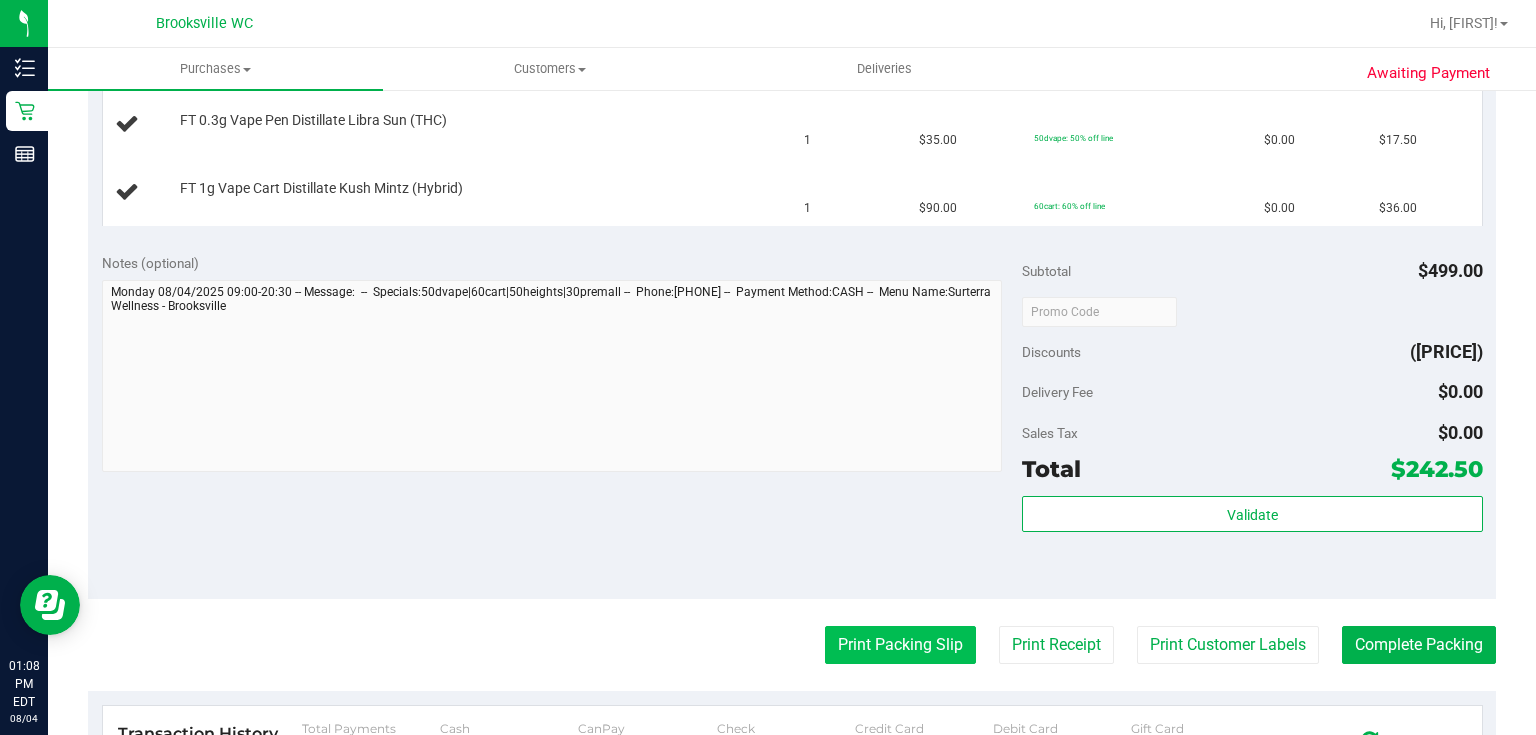 click on "Print Packing Slip" at bounding box center (900, 645) 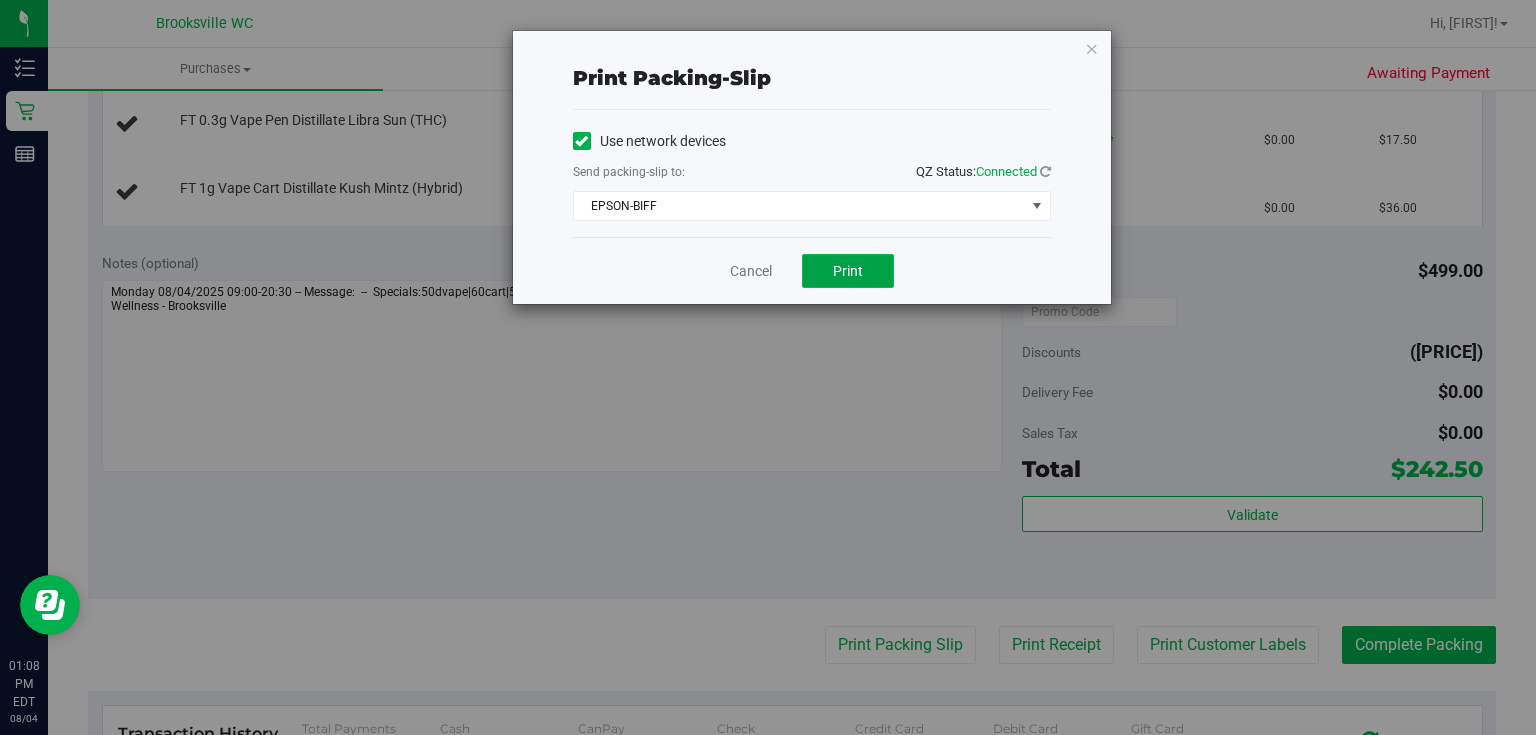 click on "Print" at bounding box center (848, 271) 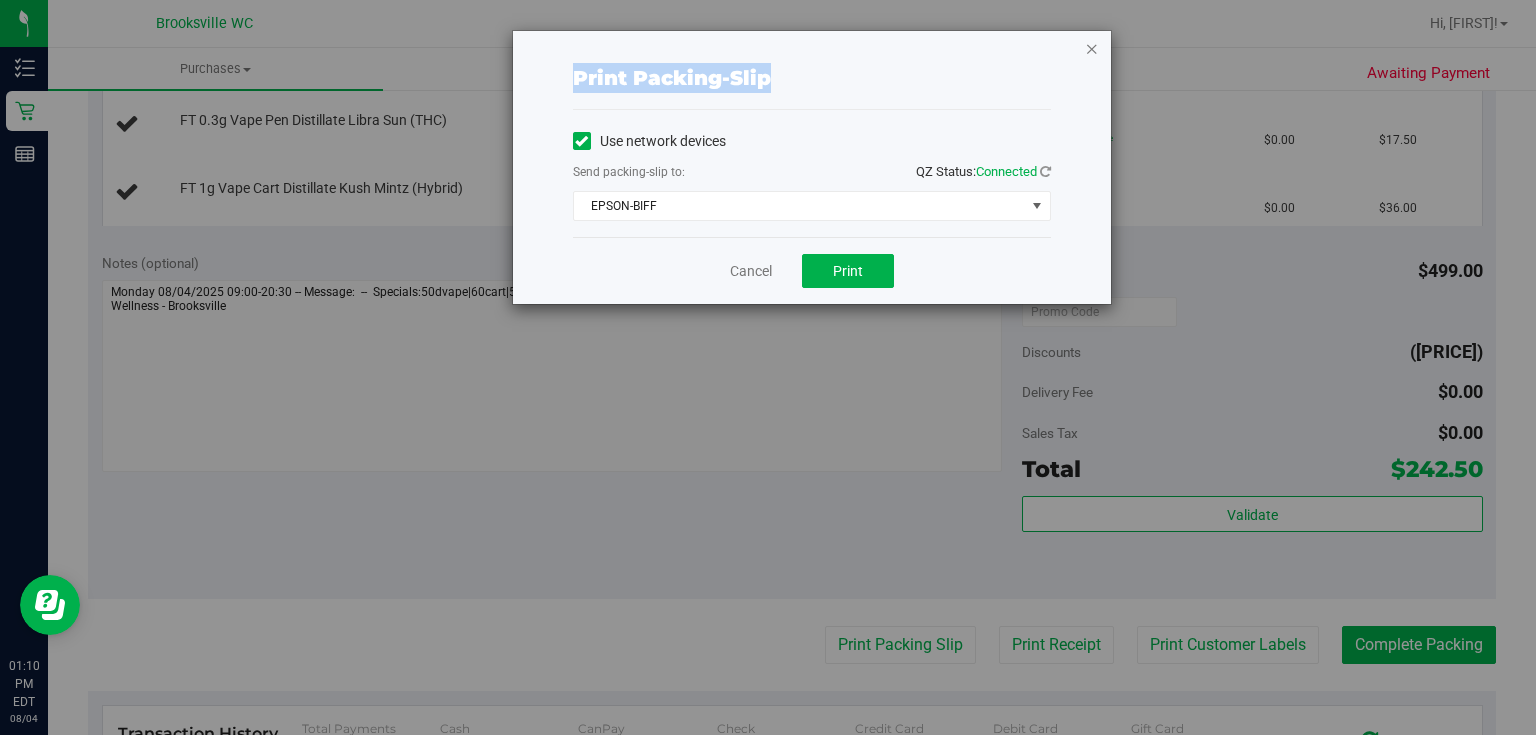 click on "Print packing-slip
Use network devices
Send packing-slip to:
QZ Status:   Connected
EPSON-BIFF Choose printer EPSON-BECKY-G EPSON-BIFF EPSON-BIG-H EPSON-HOLD-TIGHT EPSON-HONEY-SMACKS EPSON-M83 EPSON-PEABODY EPSON-REM EPSON-RICKY-MARTIN EPSON-SIMBA EPSON-SMEE
Cancel
Print" at bounding box center (812, 167) 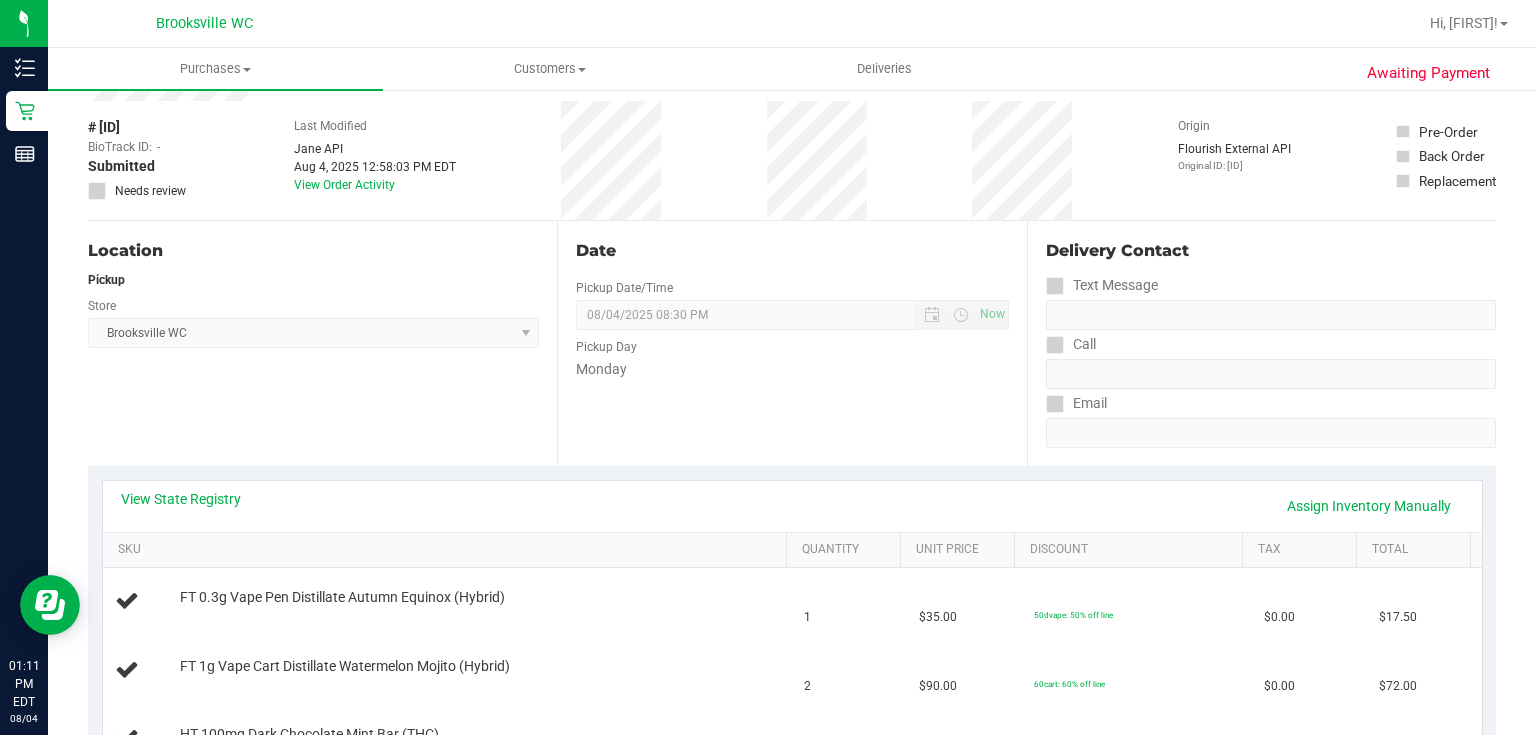 scroll, scrollTop: 0, scrollLeft: 0, axis: both 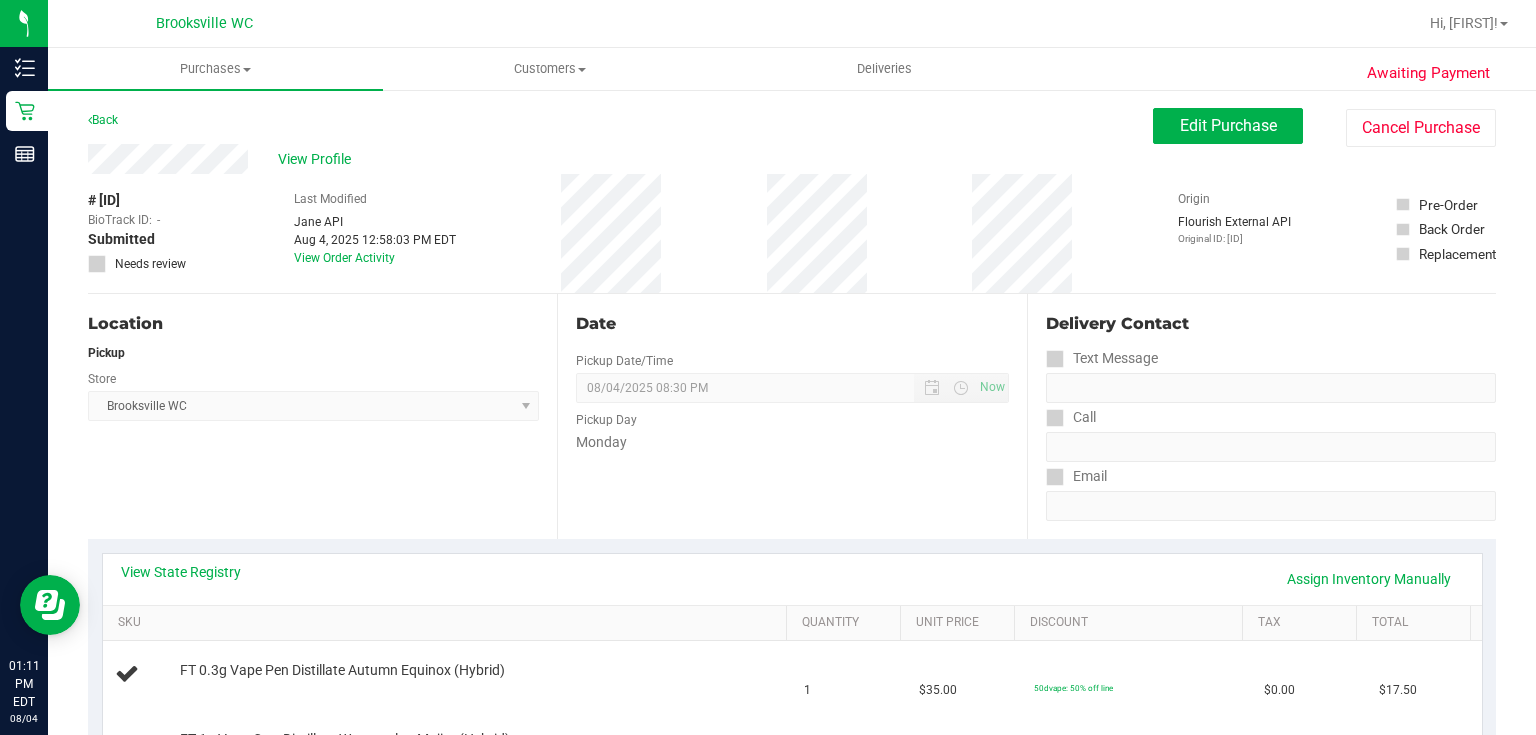 type 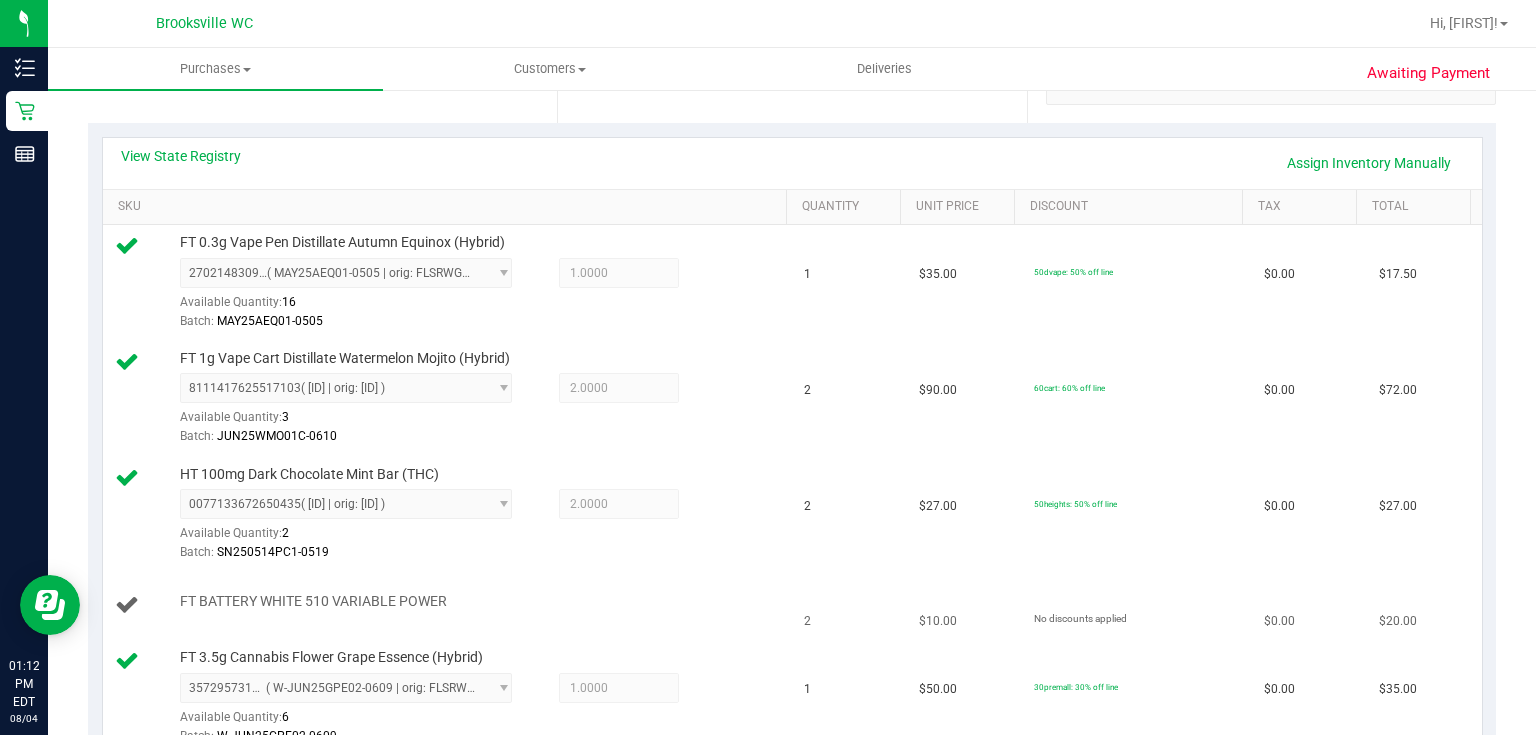 scroll, scrollTop: 240, scrollLeft: 0, axis: vertical 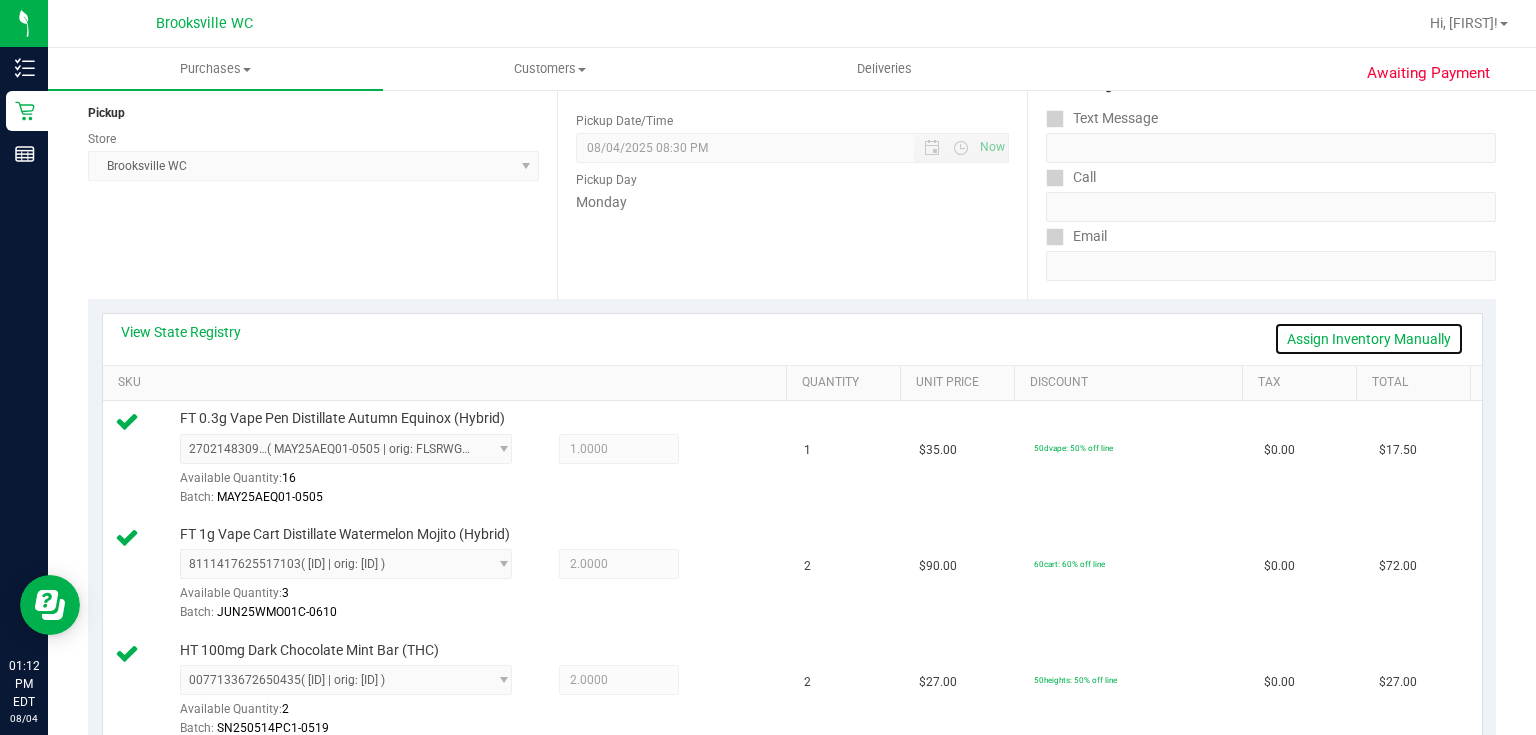 click on "Assign Inventory Manually" at bounding box center [1369, 339] 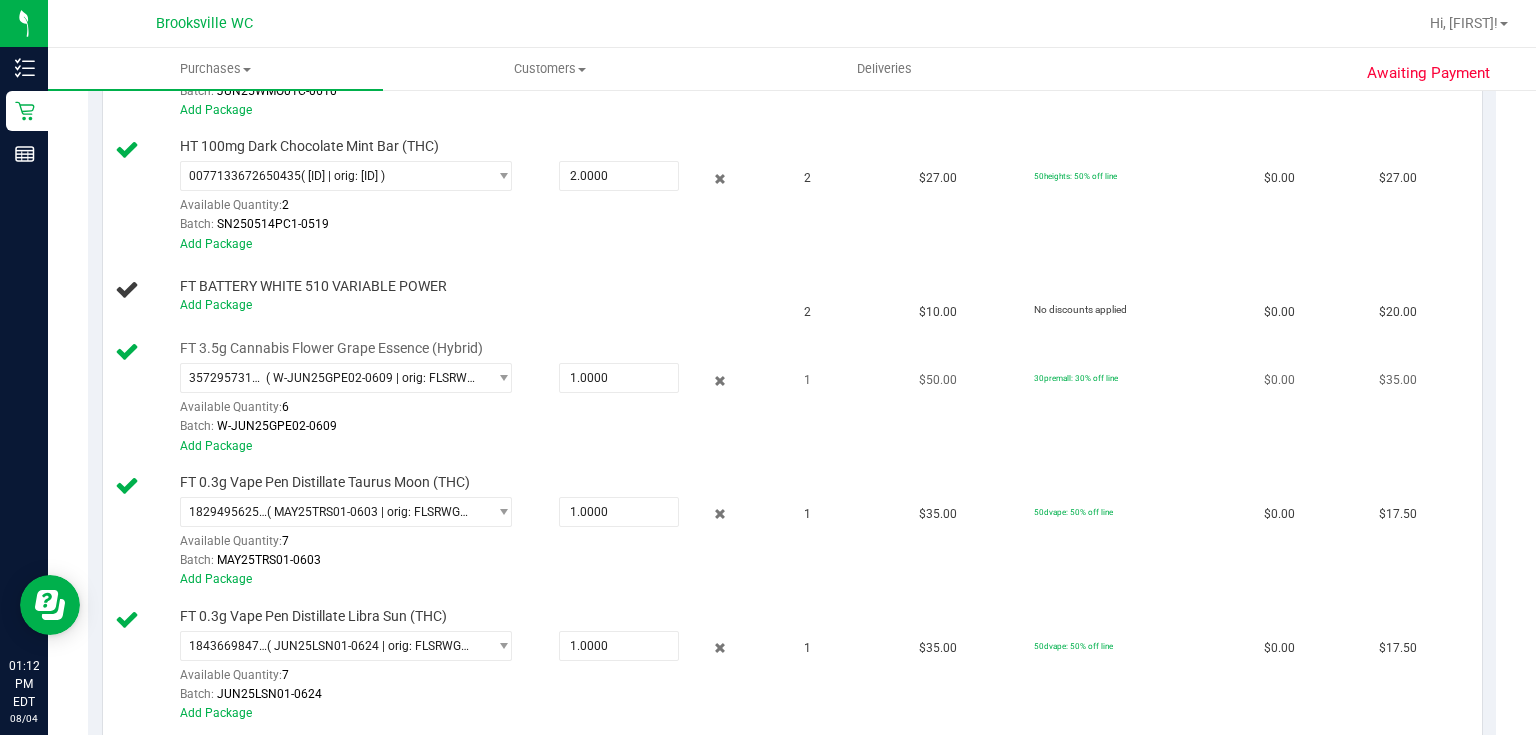 scroll, scrollTop: 720, scrollLeft: 0, axis: vertical 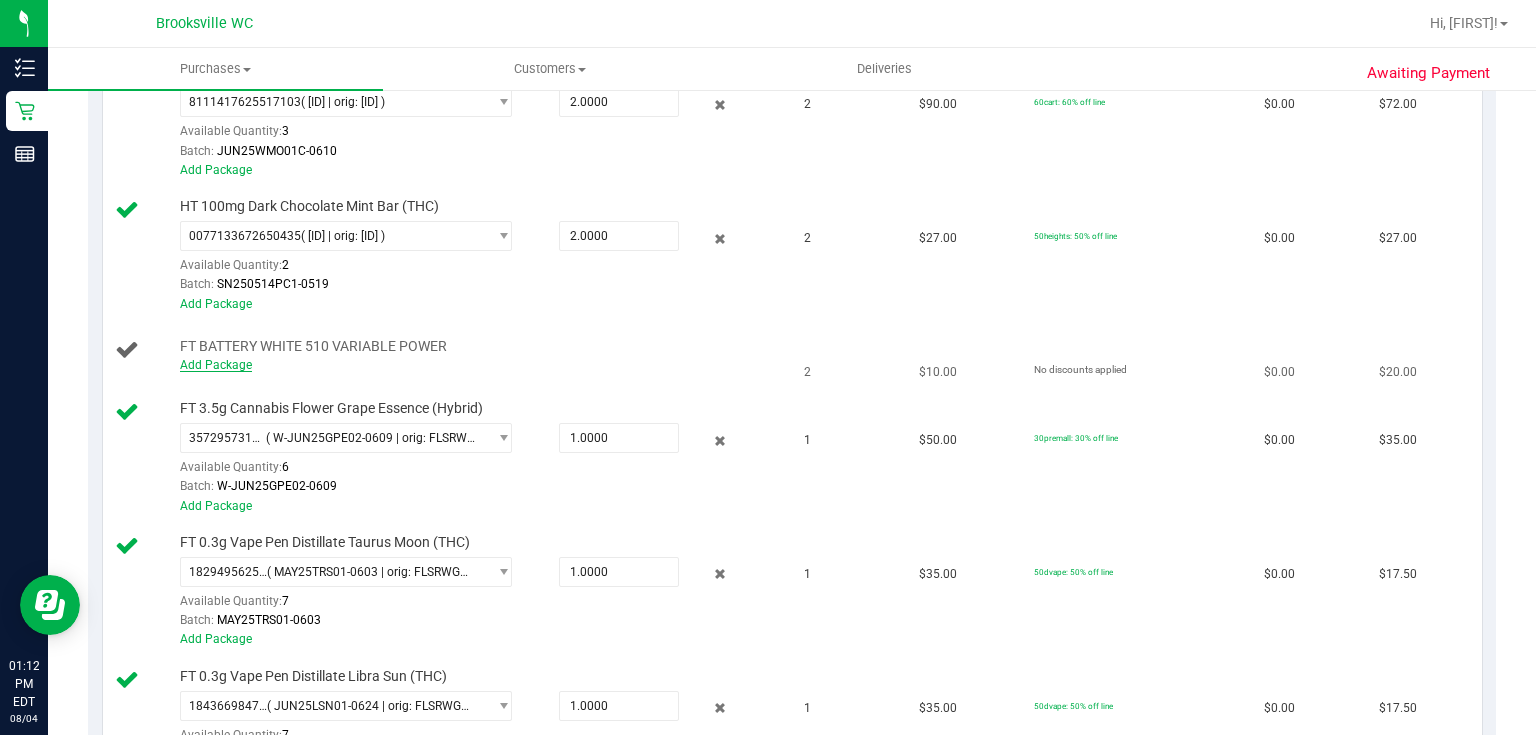 click on "Add Package" at bounding box center [216, 365] 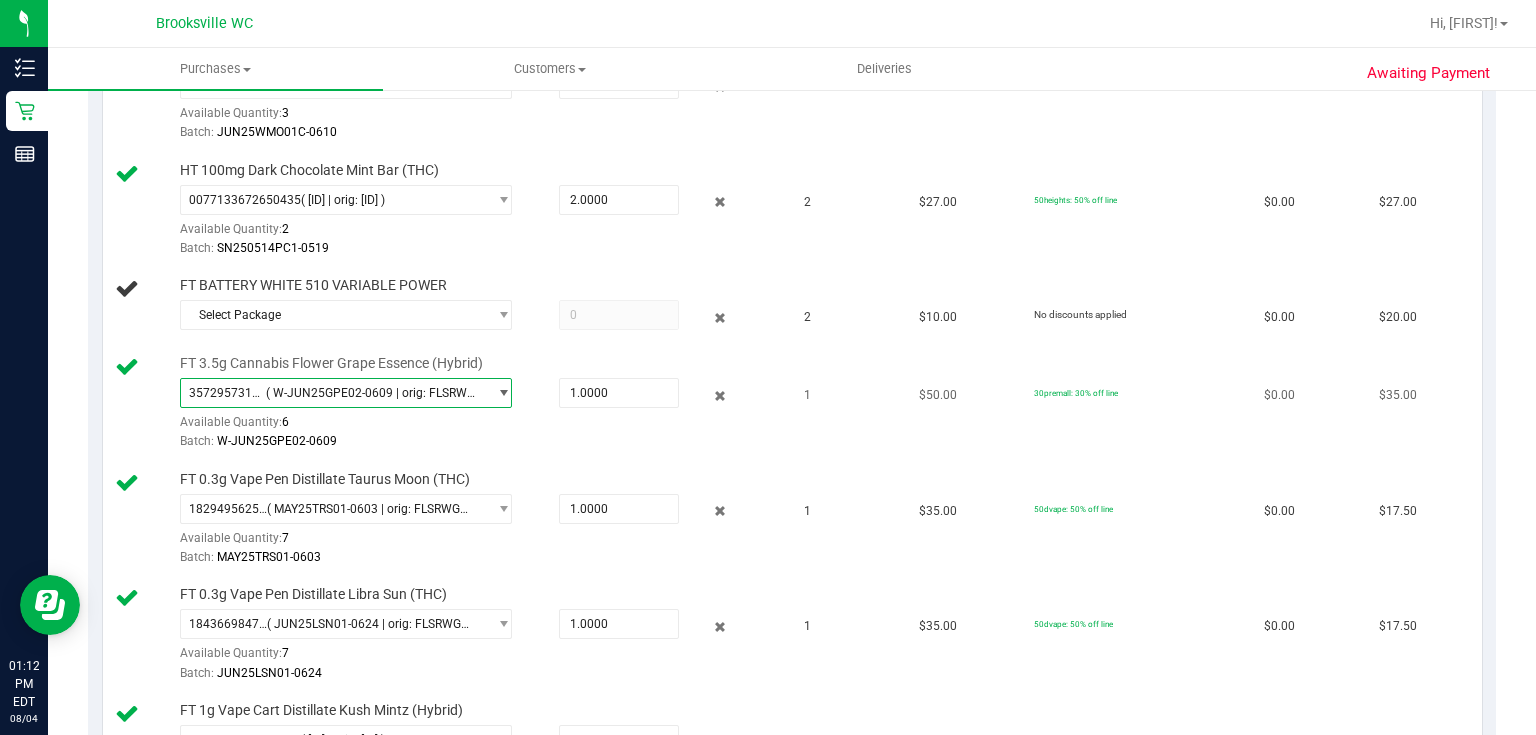 click at bounding box center [503, 393] 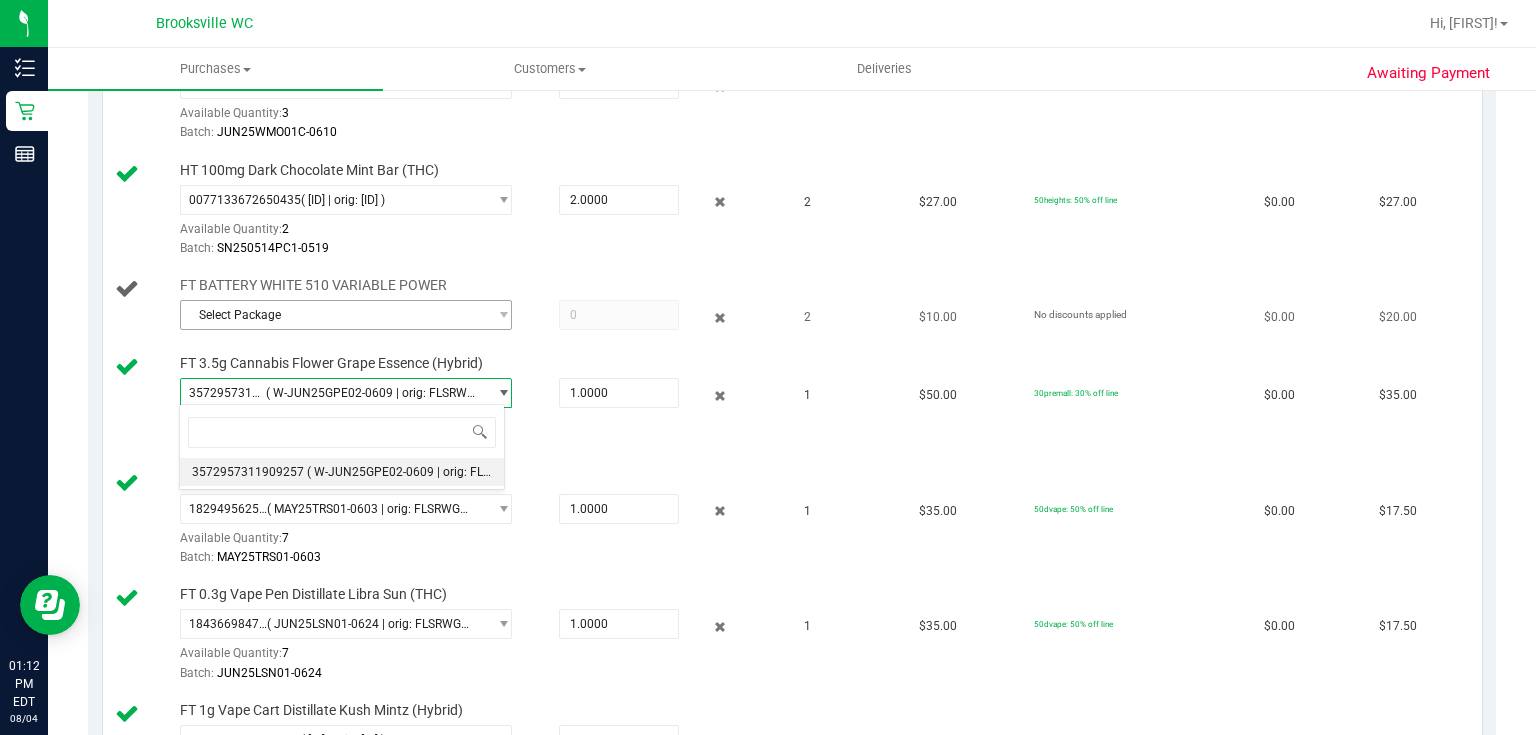 drag, startPoint x: 544, startPoint y: 343, endPoint x: 500, endPoint y: 324, distance: 47.92703 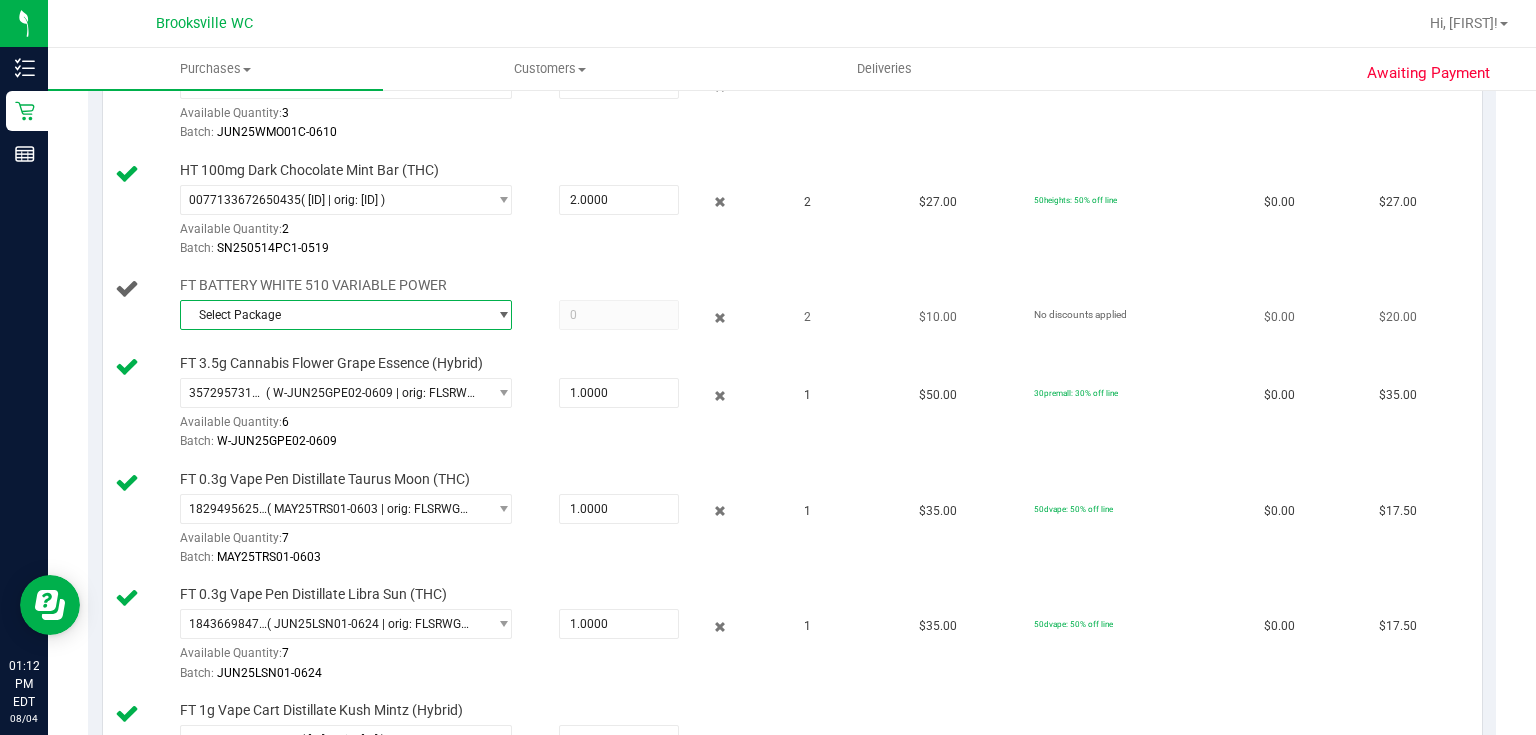 click at bounding box center (503, 315) 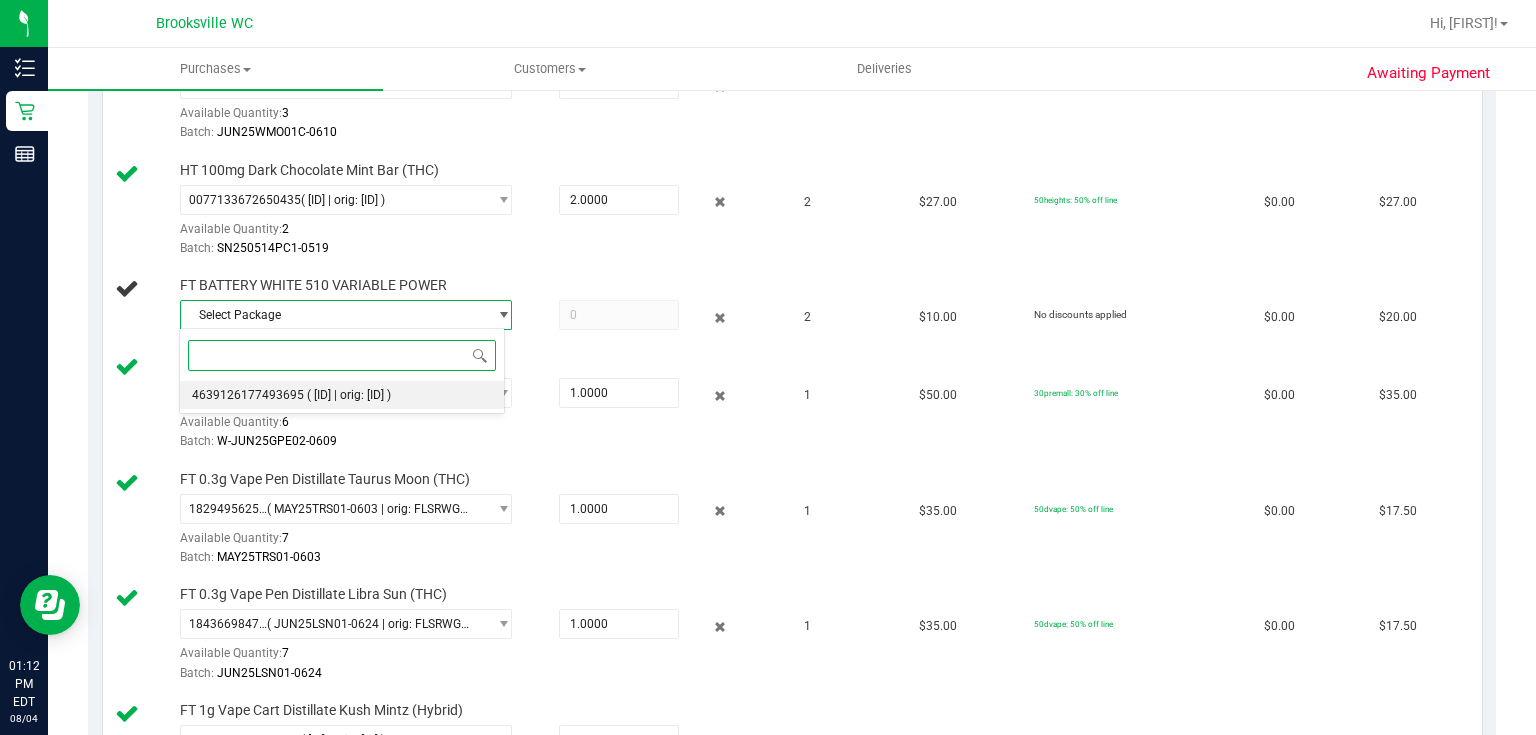 click on "(
1992285-072025 | orig: FLTW-20250725-014
)" at bounding box center (349, 395) 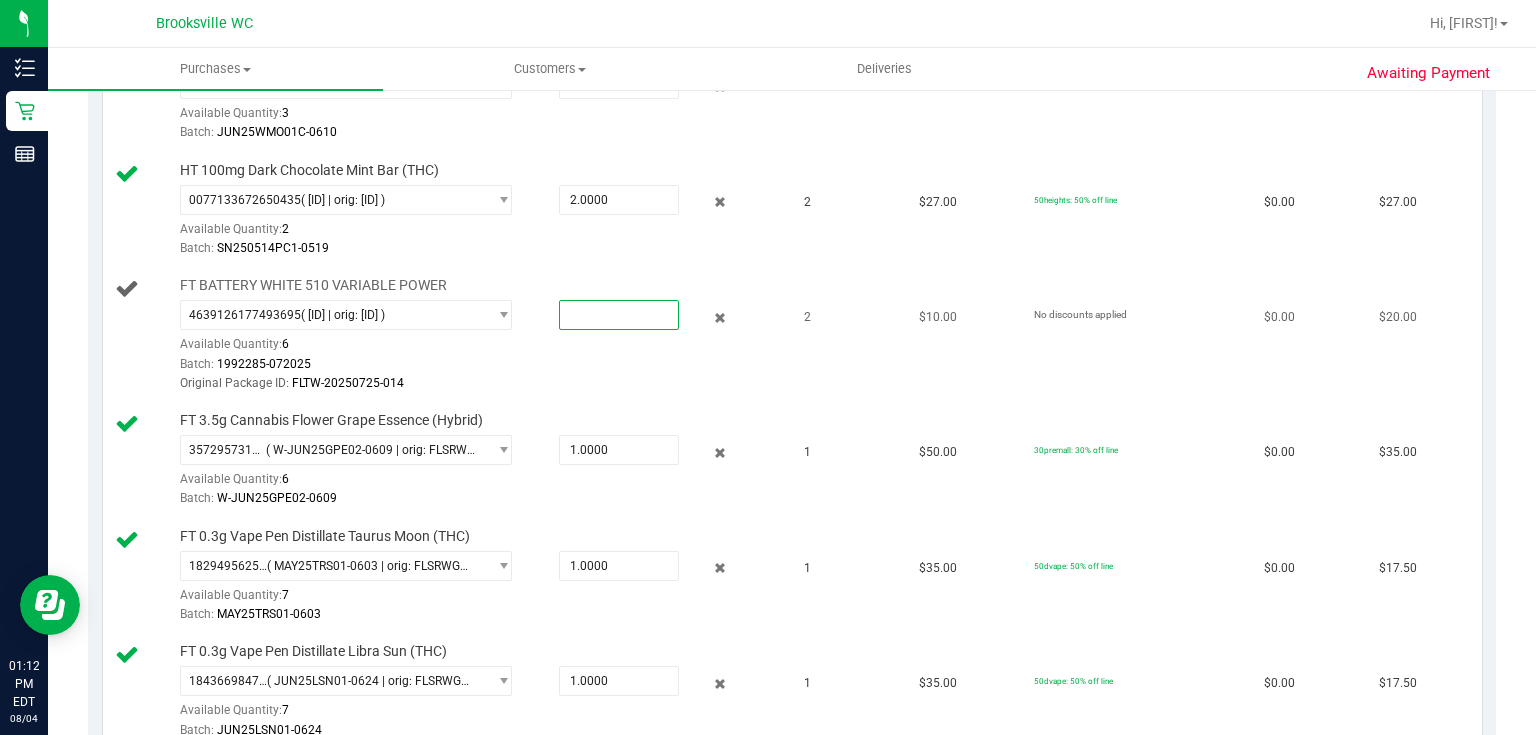 click at bounding box center (619, 315) 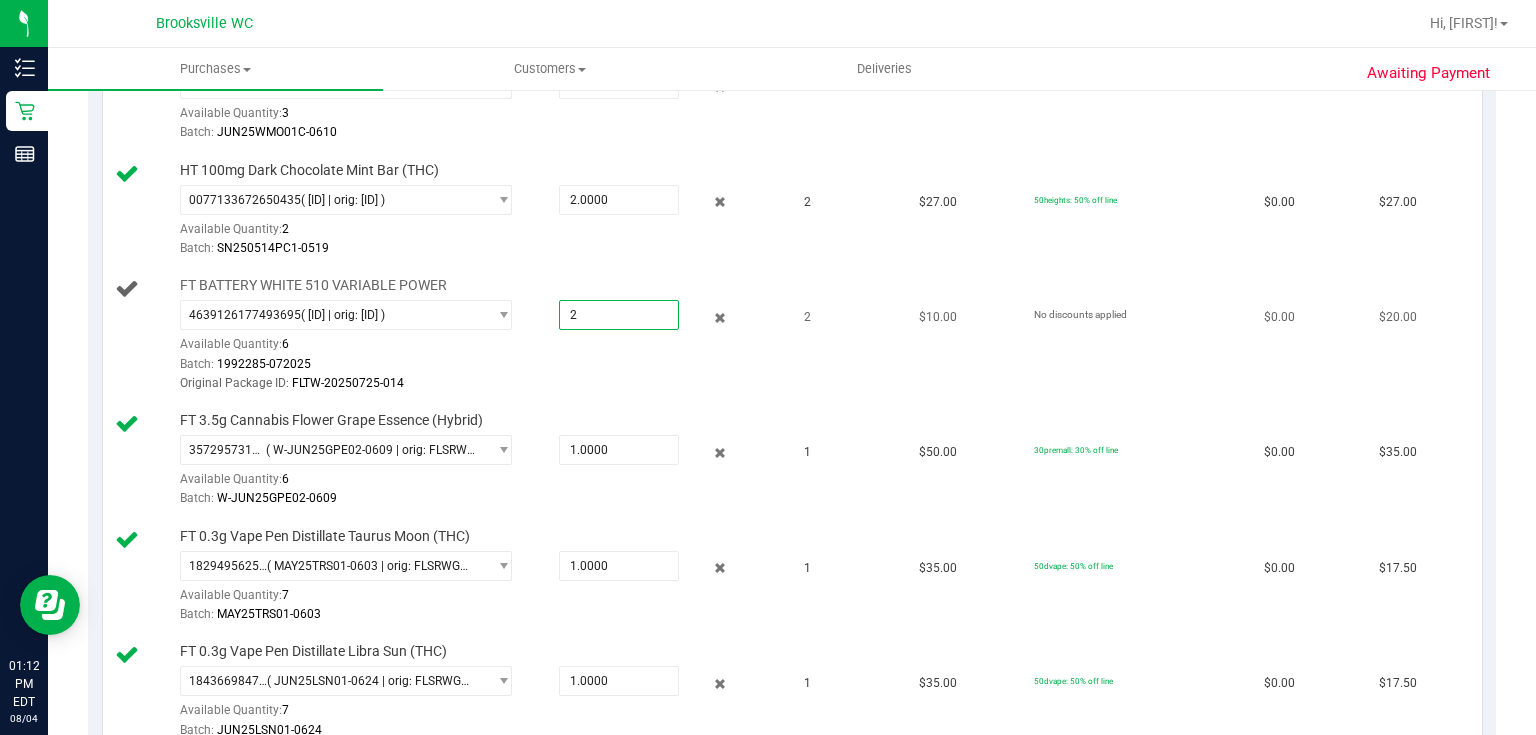 type on "2.0000" 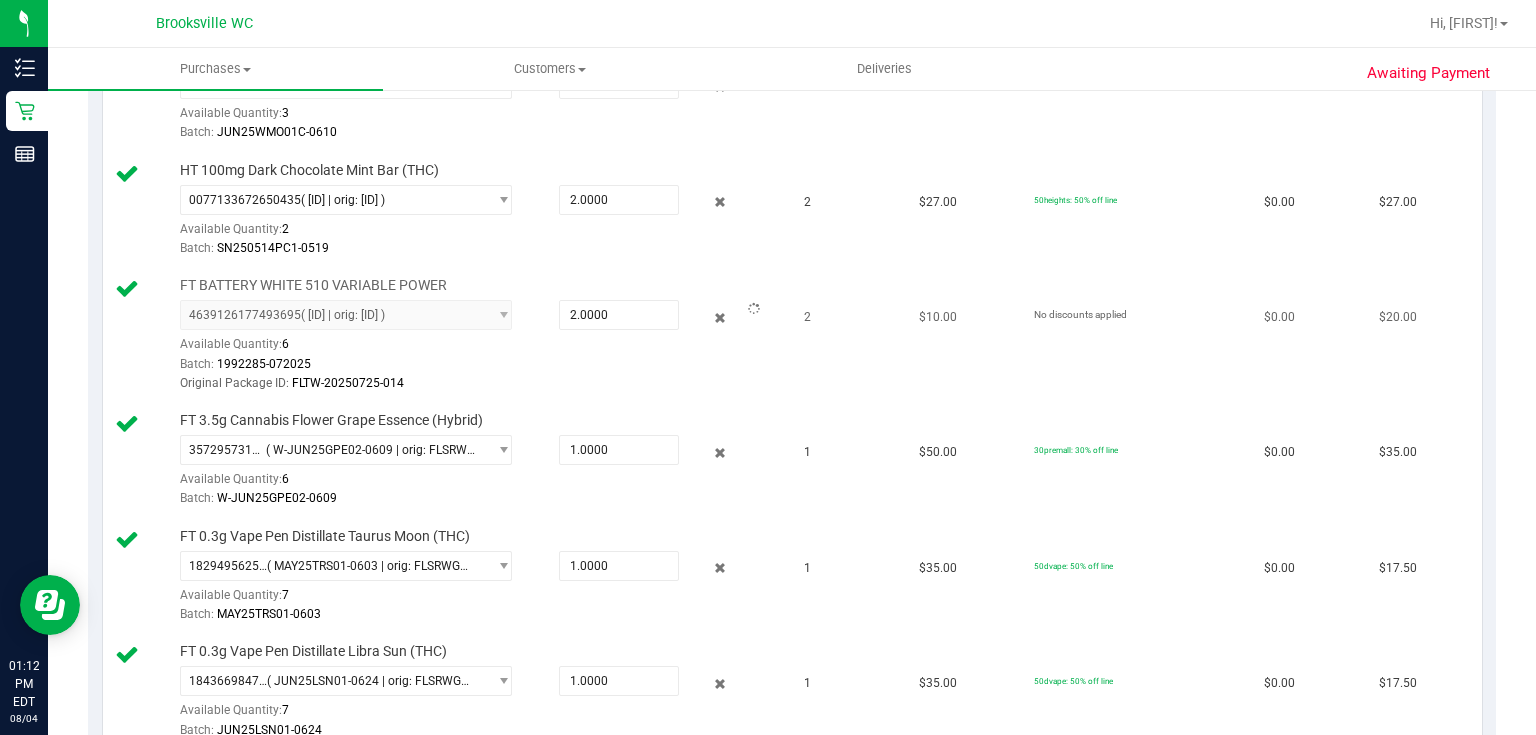 click on "FT BATTERY WHITE 510 VARIABLE POWER
4639126177493695
(
1992285-072025 | orig: FLTW-20250725-014
)
4639126177493695
Available Quantity:  6
2.0000 2
Batch:  1992285-072025" at bounding box center (448, 335) 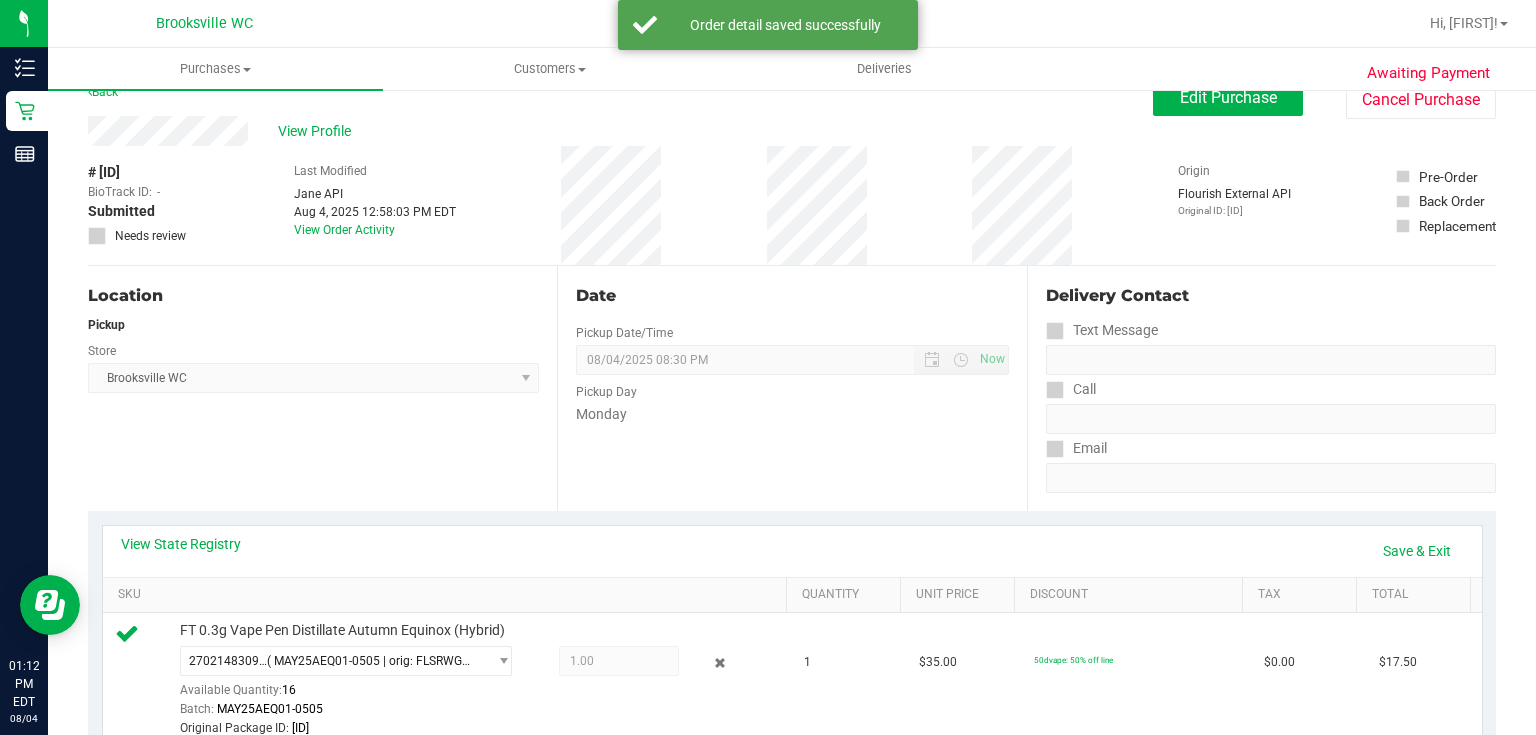scroll, scrollTop: 0, scrollLeft: 0, axis: both 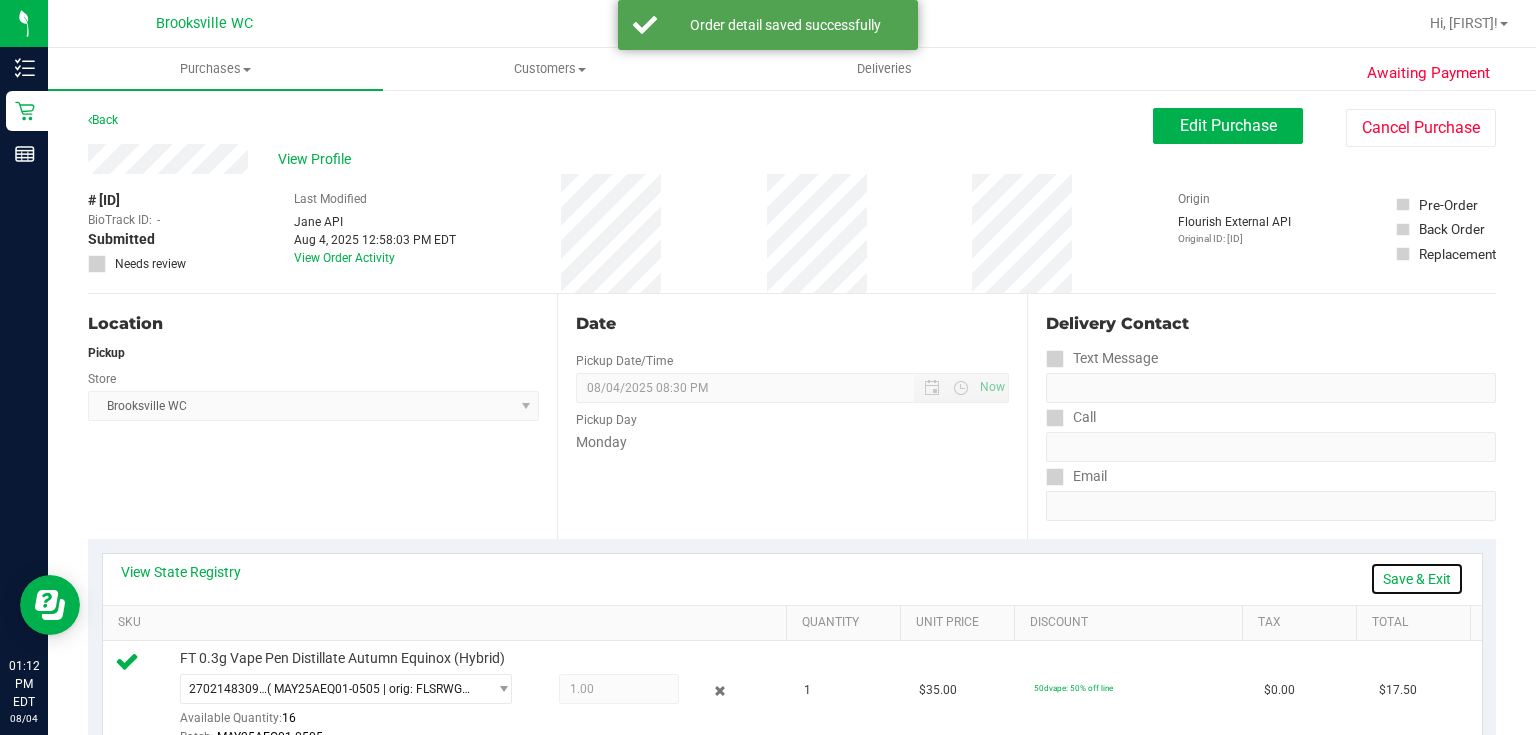 click on "Save & Exit" at bounding box center [1417, 579] 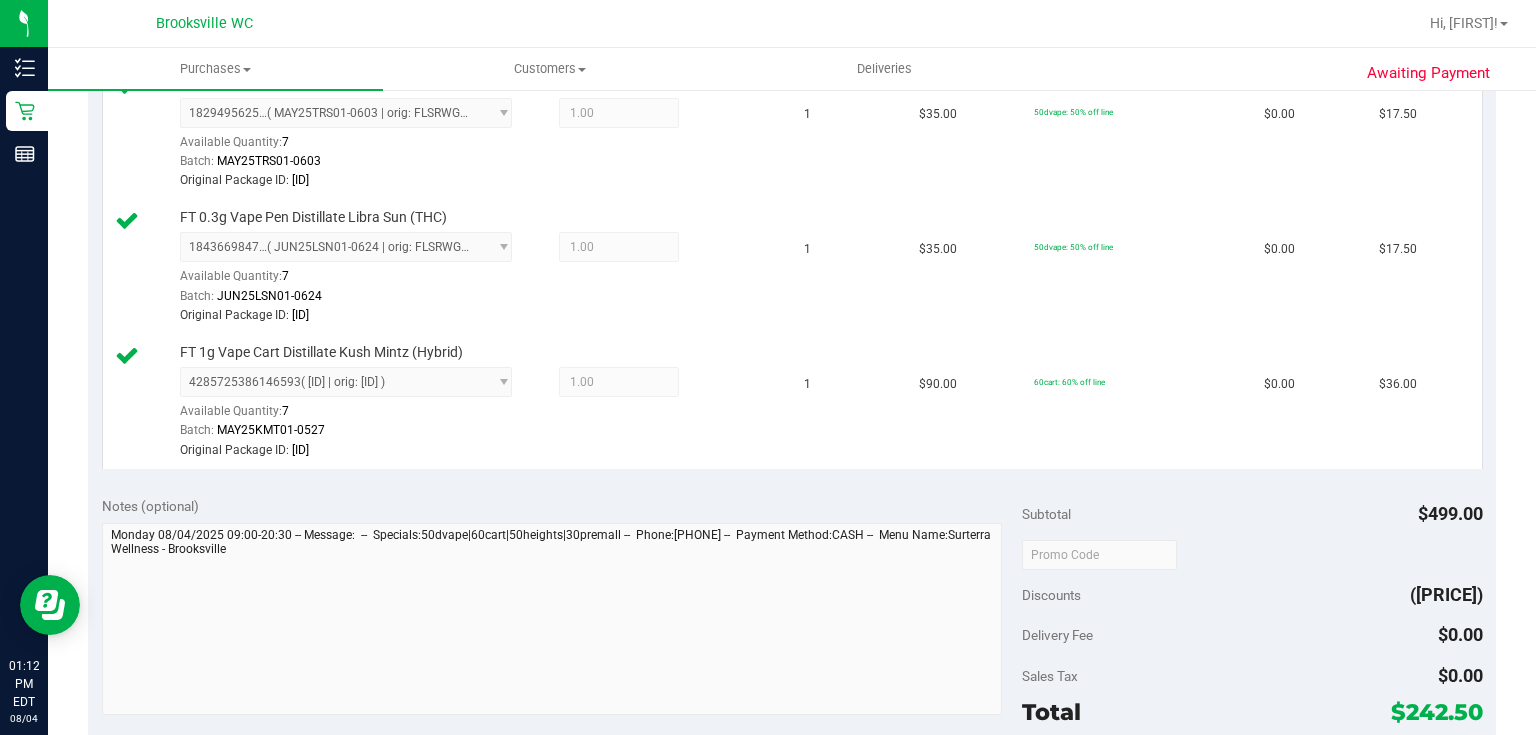 scroll, scrollTop: 1440, scrollLeft: 0, axis: vertical 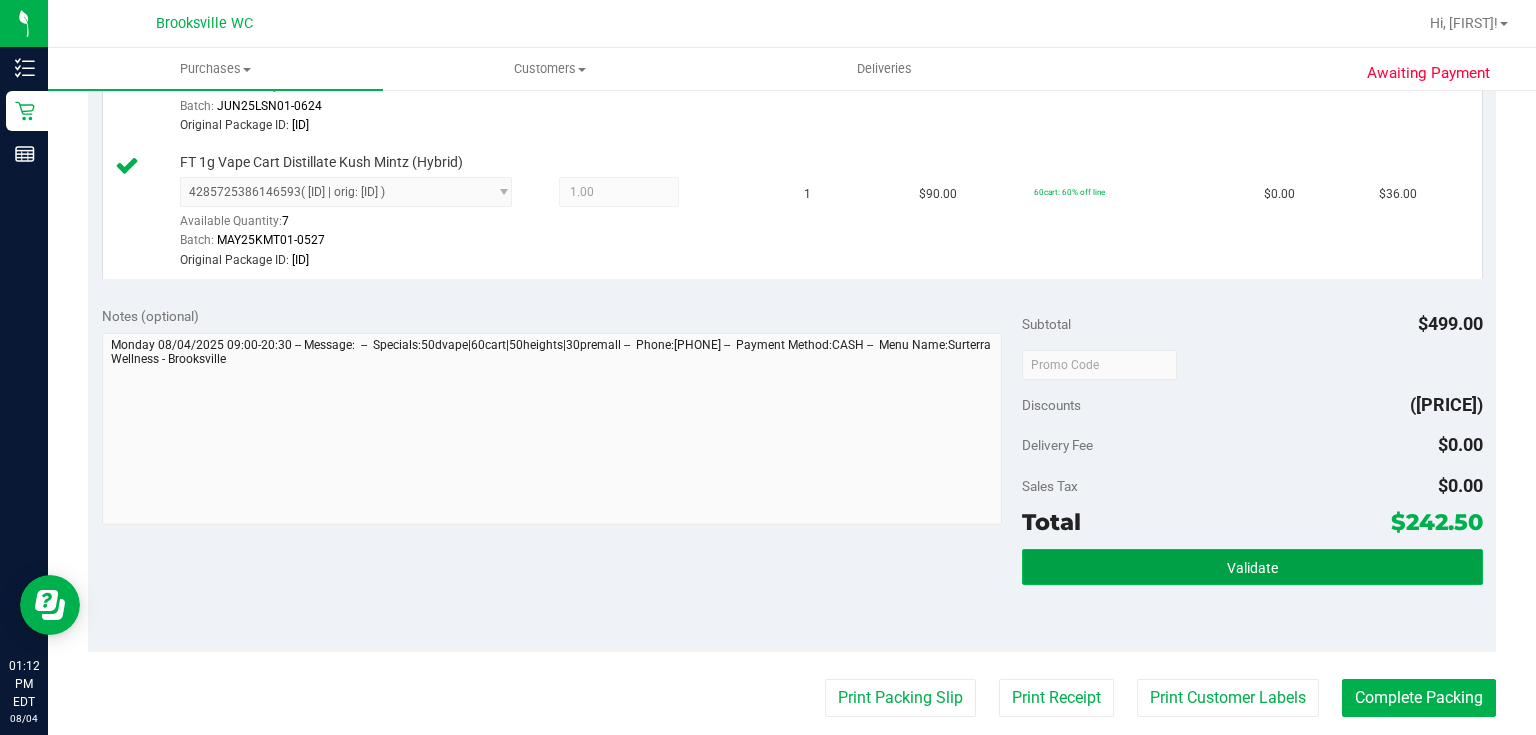 click on "Validate" at bounding box center [1252, 567] 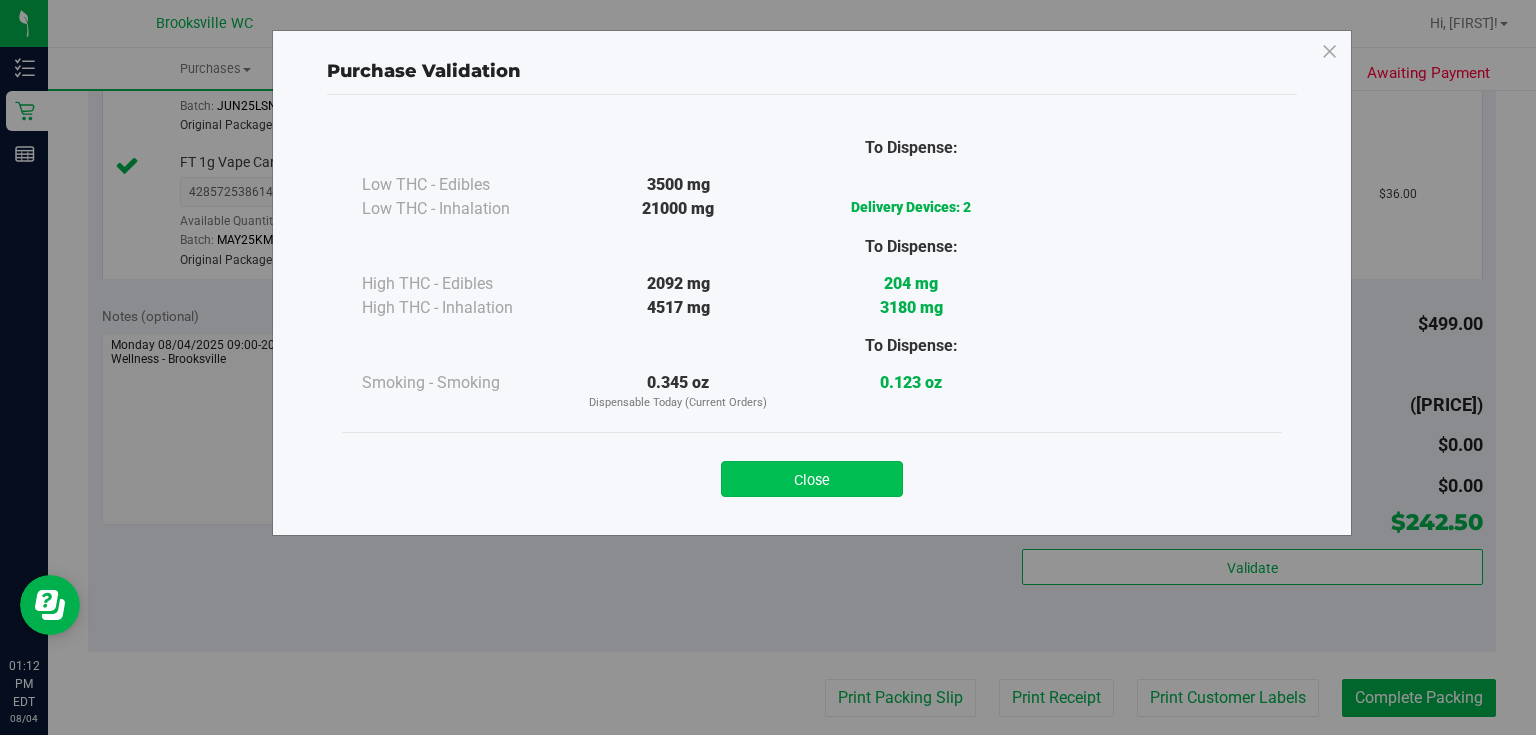 click on "Close" at bounding box center (812, 479) 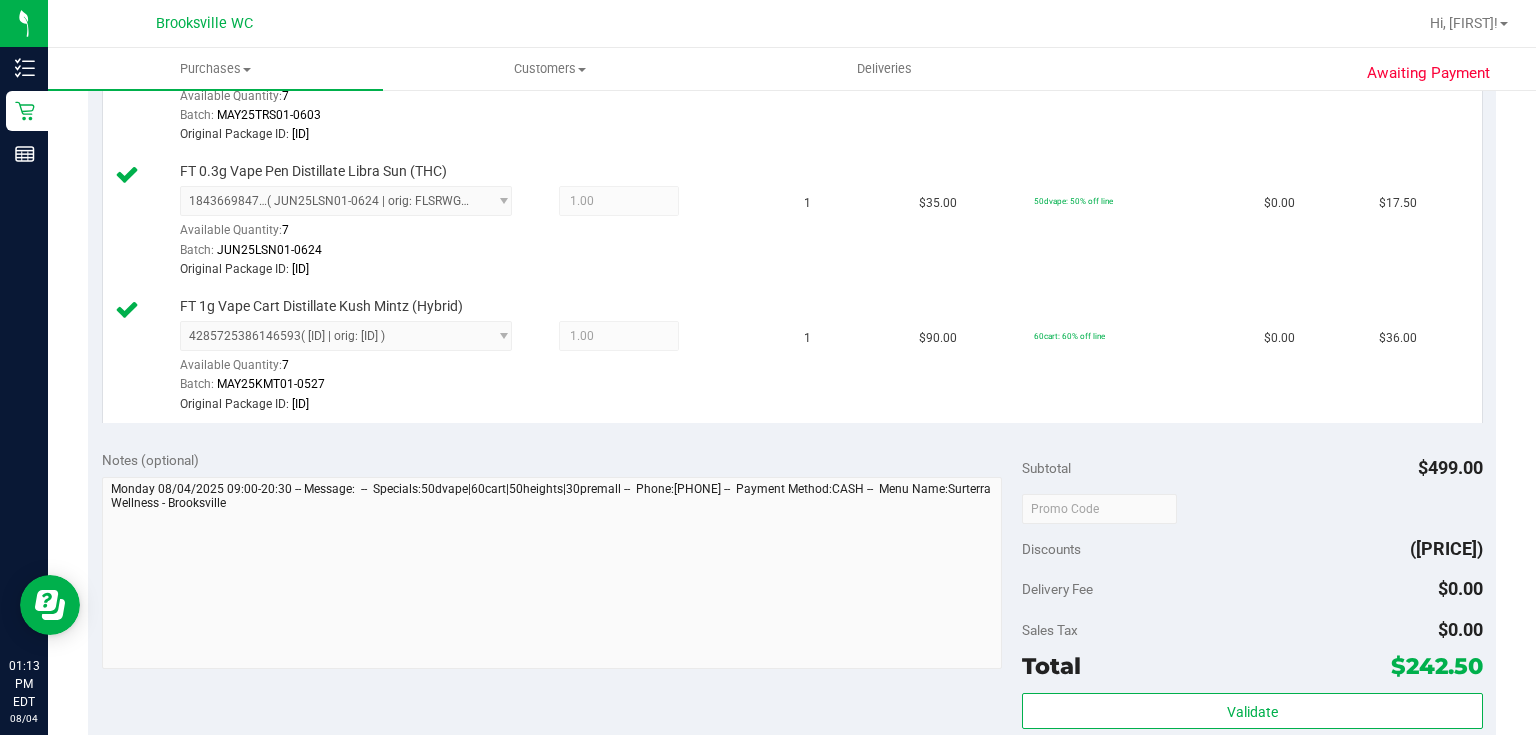 scroll, scrollTop: 1360, scrollLeft: 0, axis: vertical 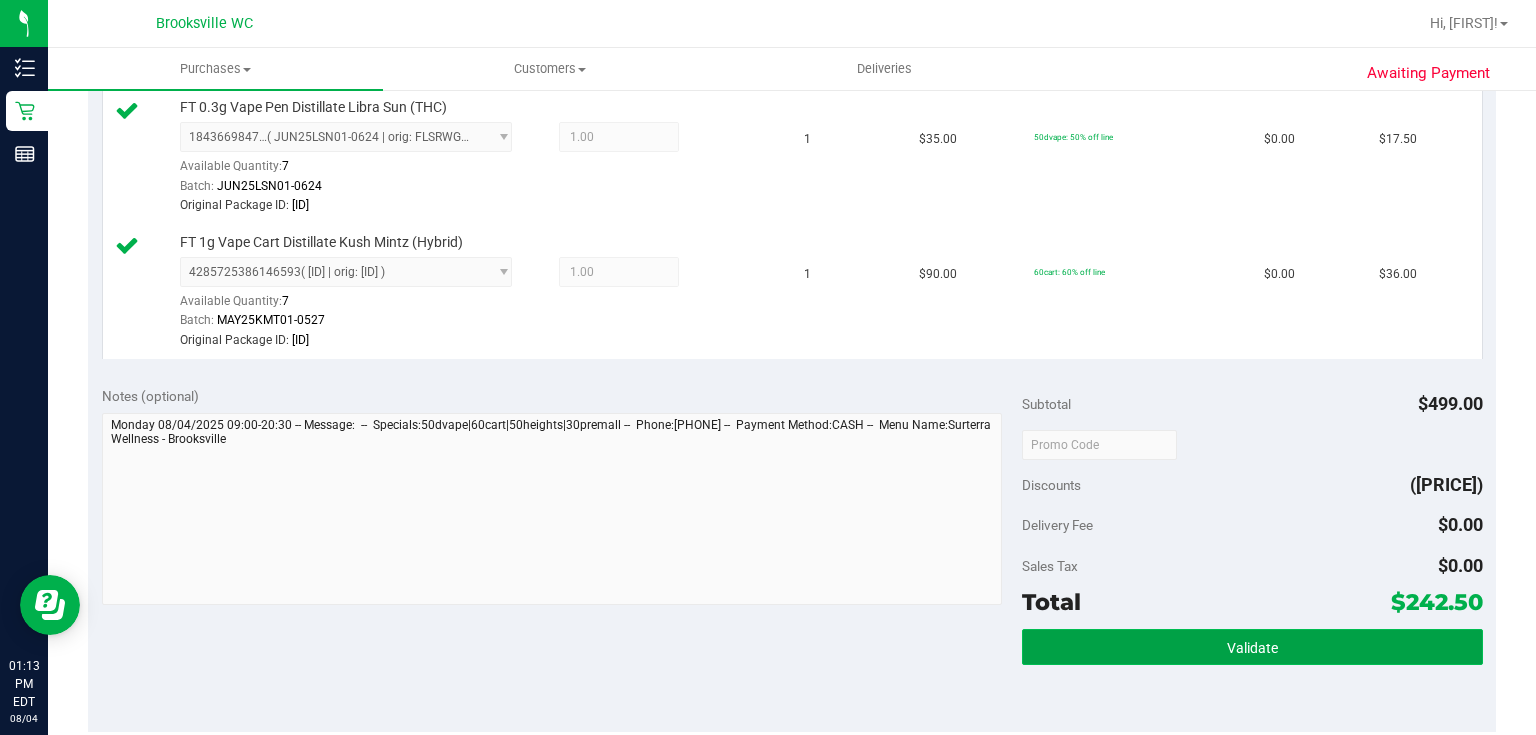 click on "Validate" at bounding box center (1252, 647) 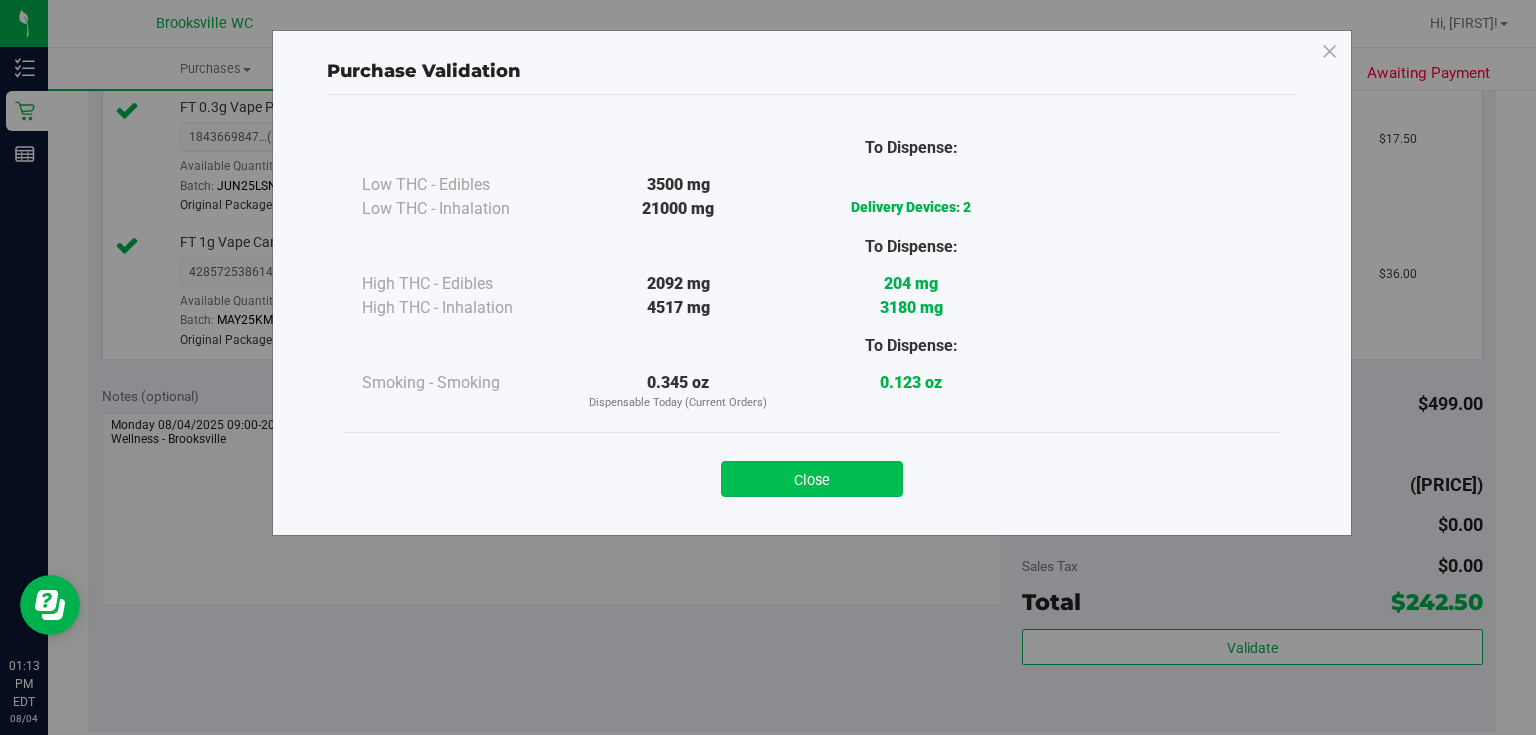 click on "Close" at bounding box center (812, 479) 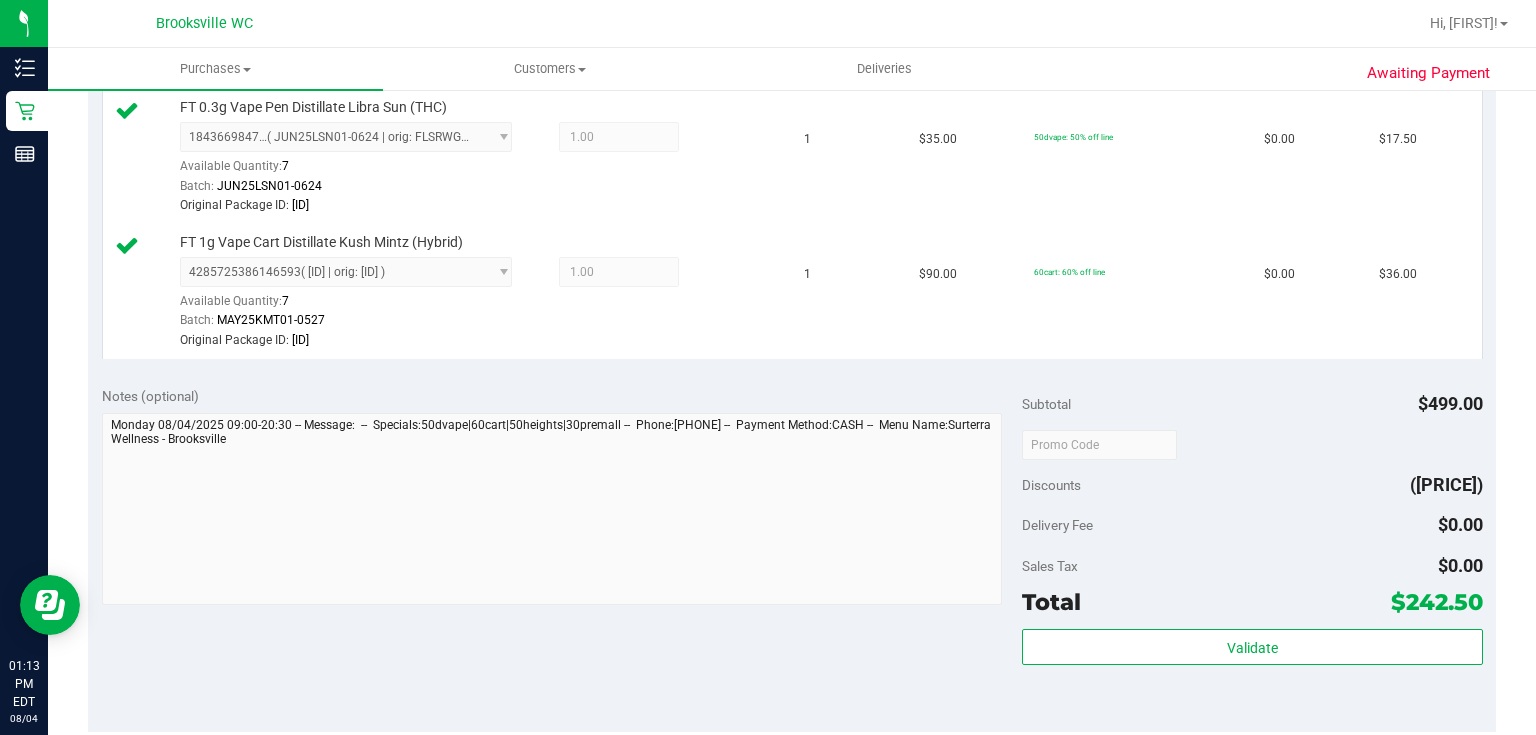 scroll, scrollTop: 1760, scrollLeft: 0, axis: vertical 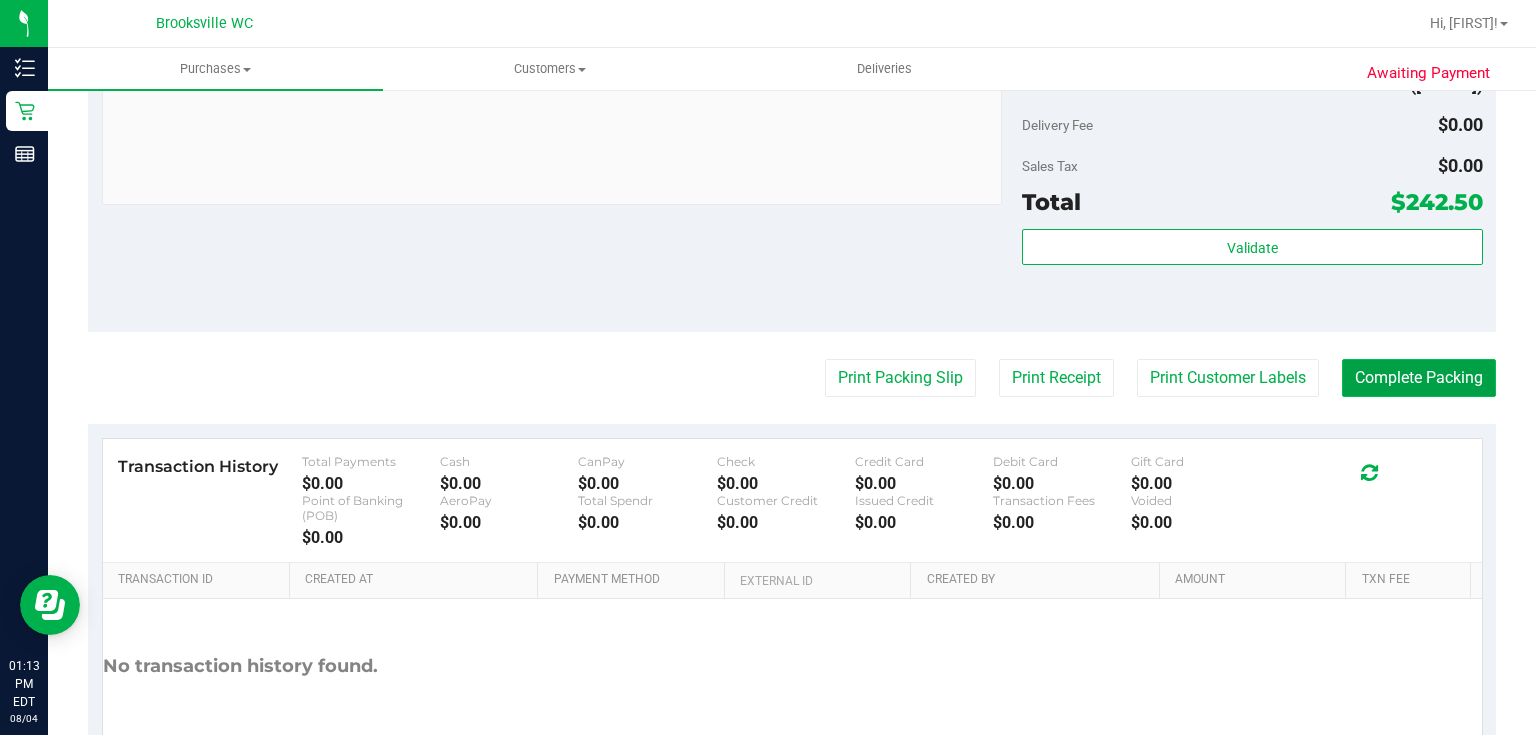 click on "Complete Packing" at bounding box center [1419, 378] 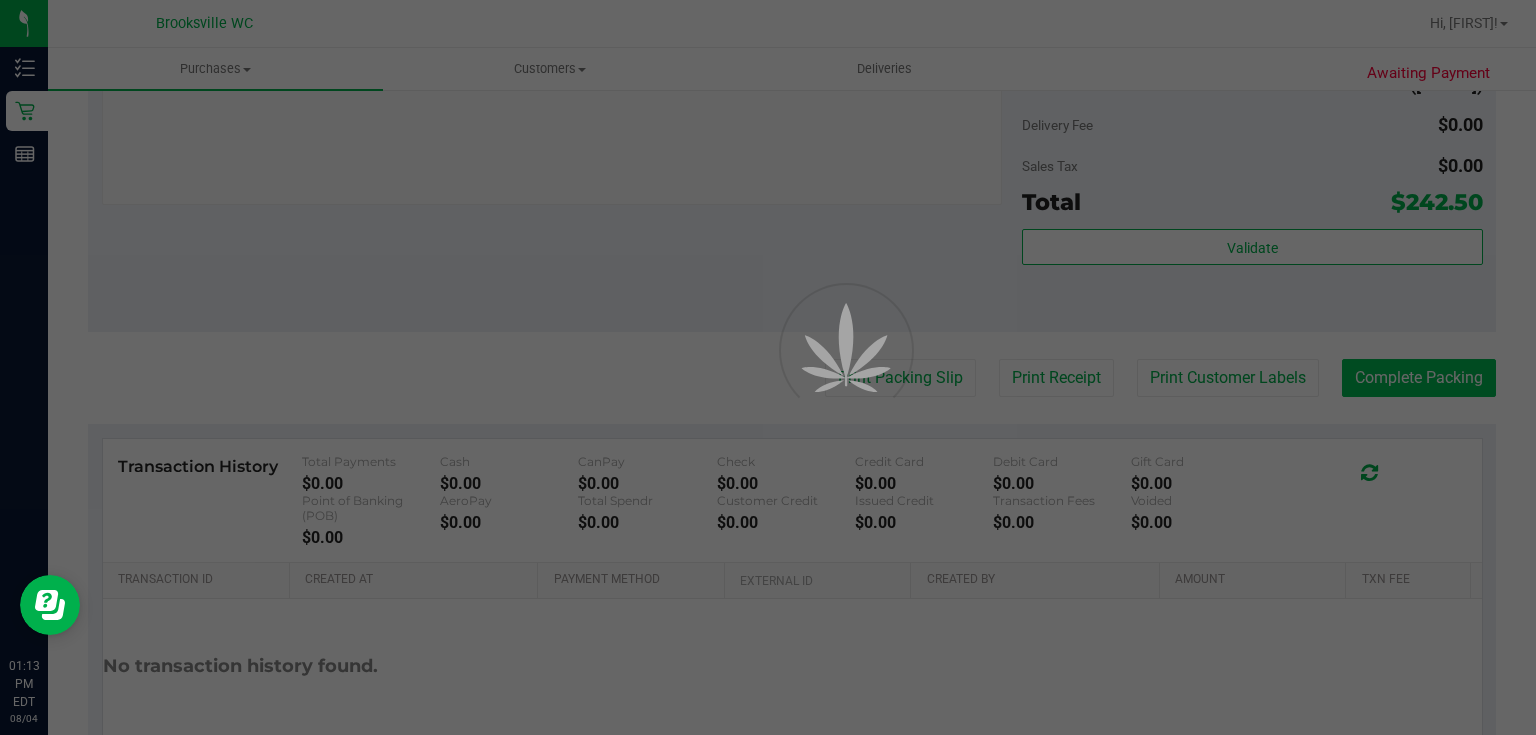 scroll, scrollTop: 0, scrollLeft: 0, axis: both 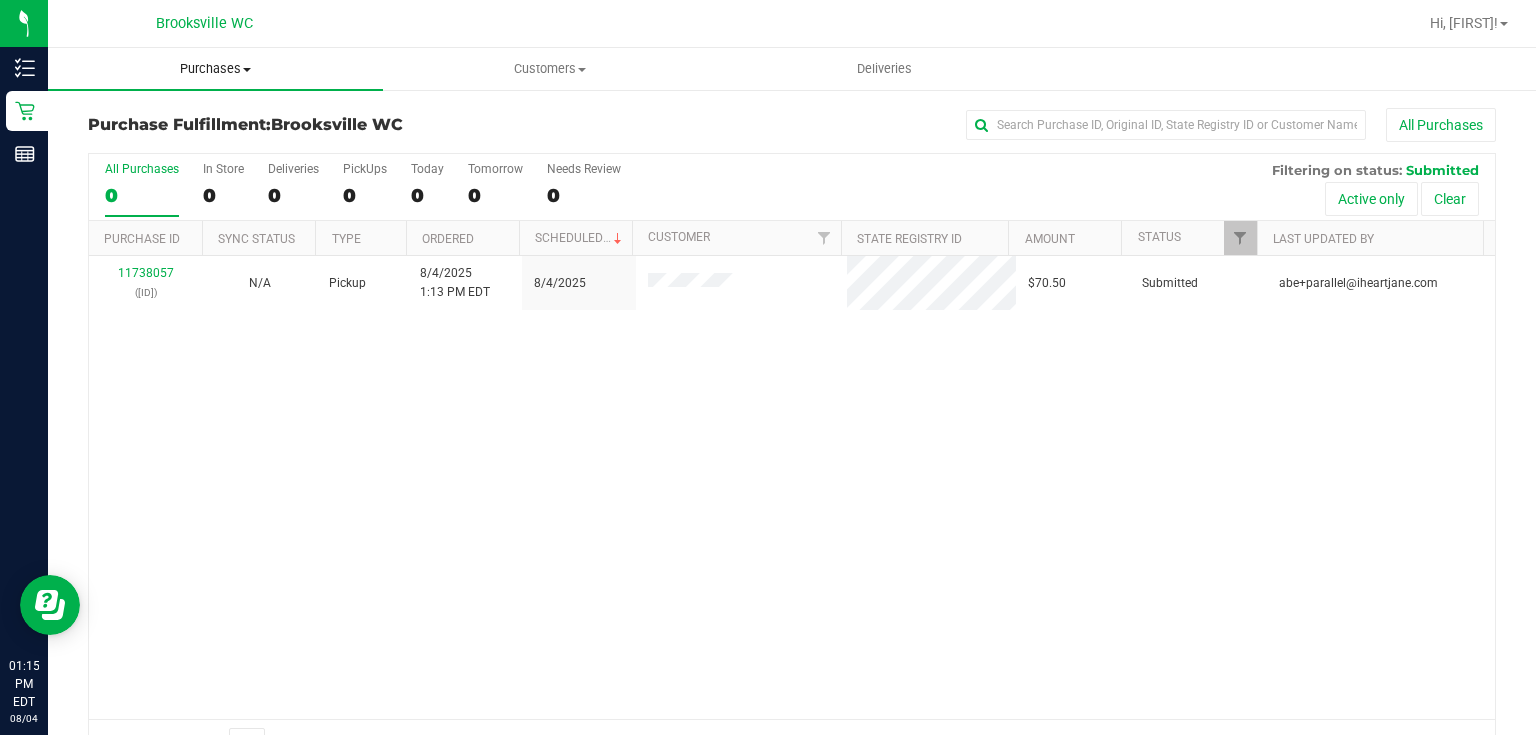 click on "Purchases" at bounding box center (215, 69) 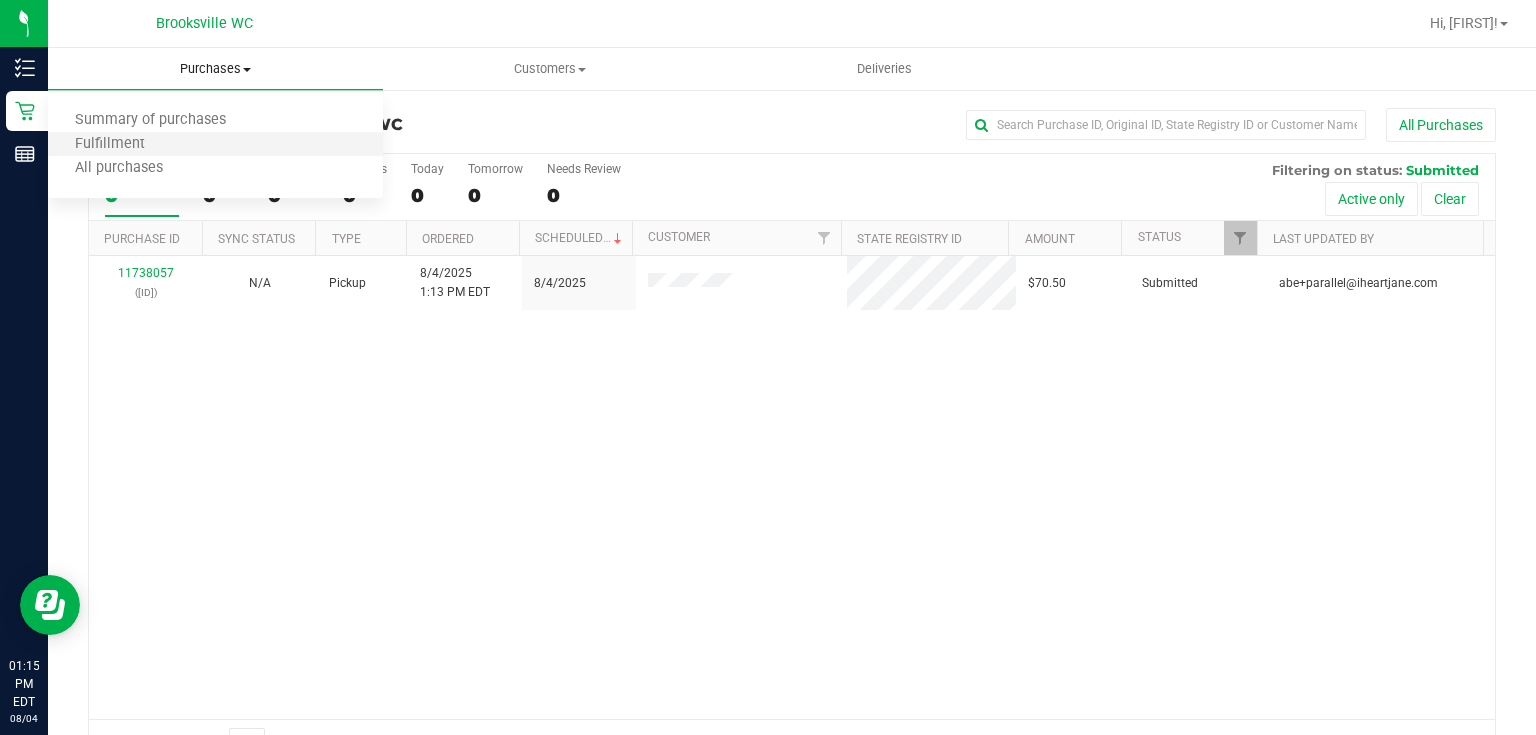 click on "Fulfillment" at bounding box center (215, 145) 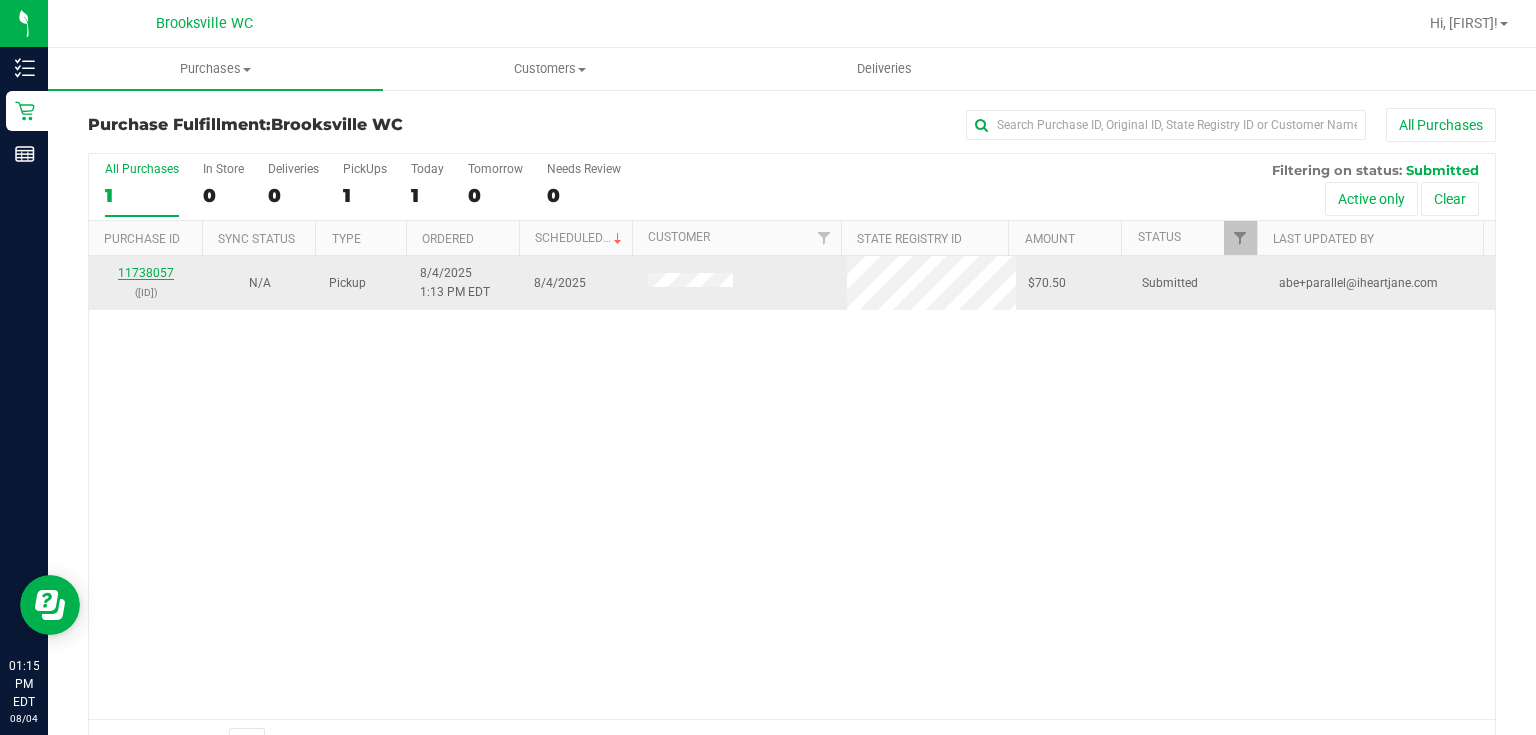 click on "11738057" at bounding box center [146, 273] 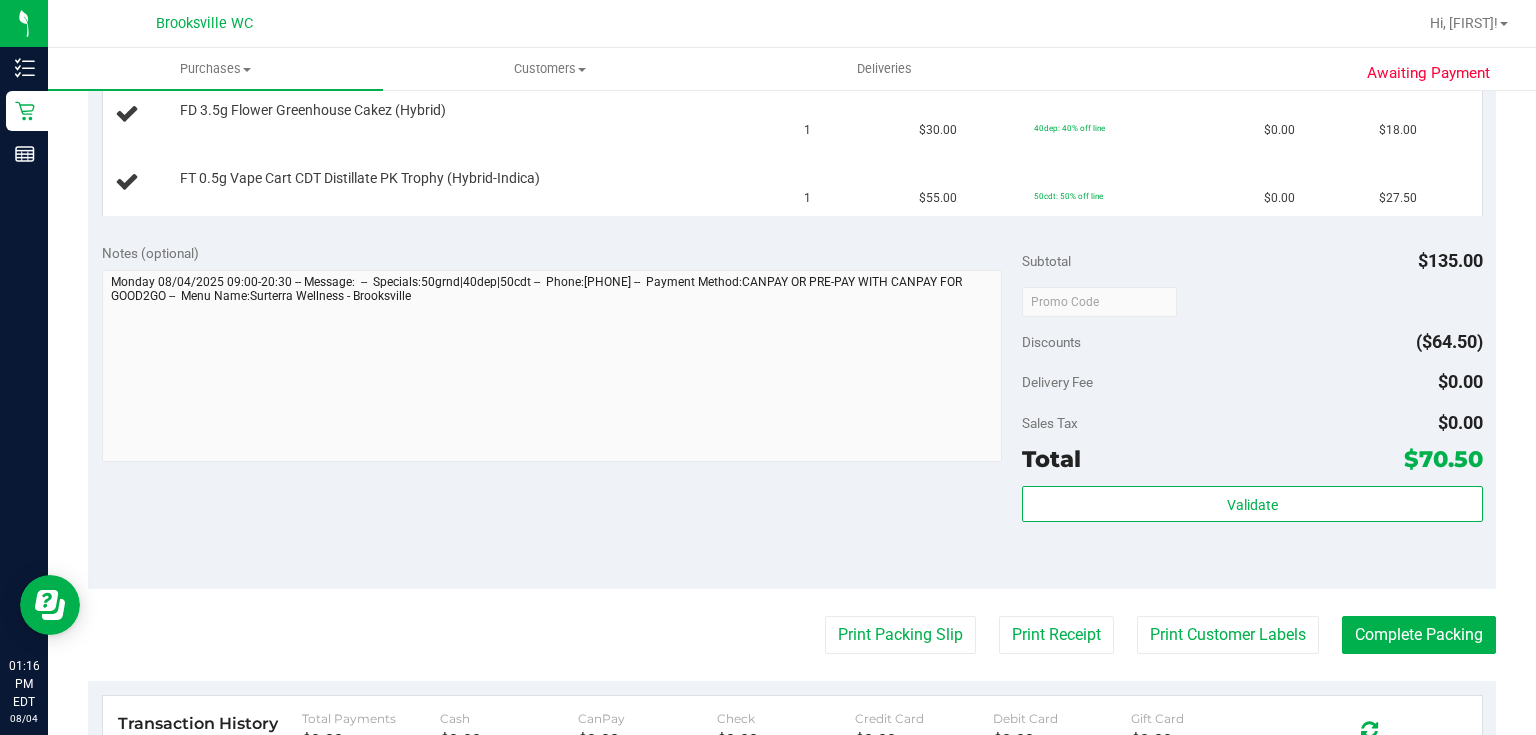 scroll, scrollTop: 720, scrollLeft: 0, axis: vertical 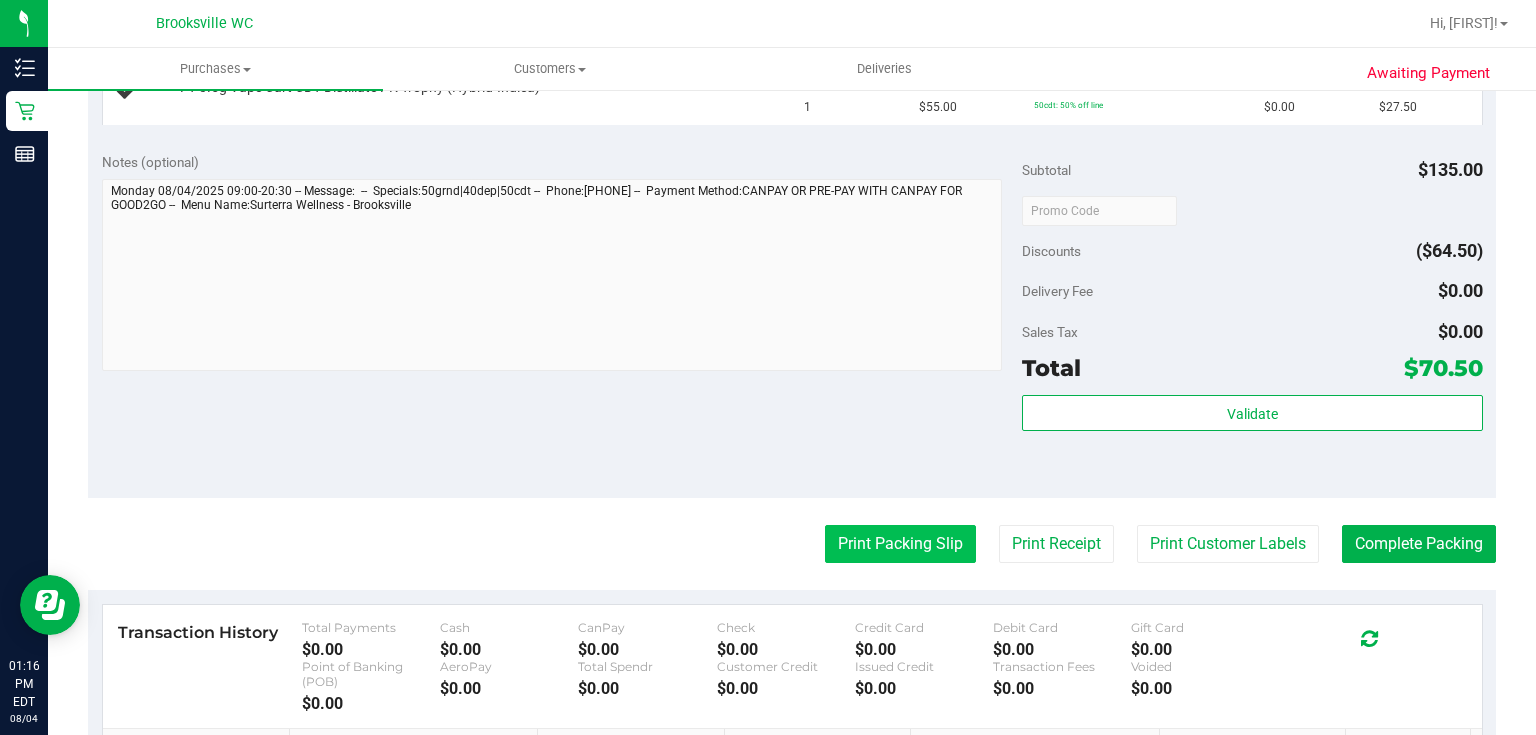 click on "Print Packing Slip" at bounding box center [900, 544] 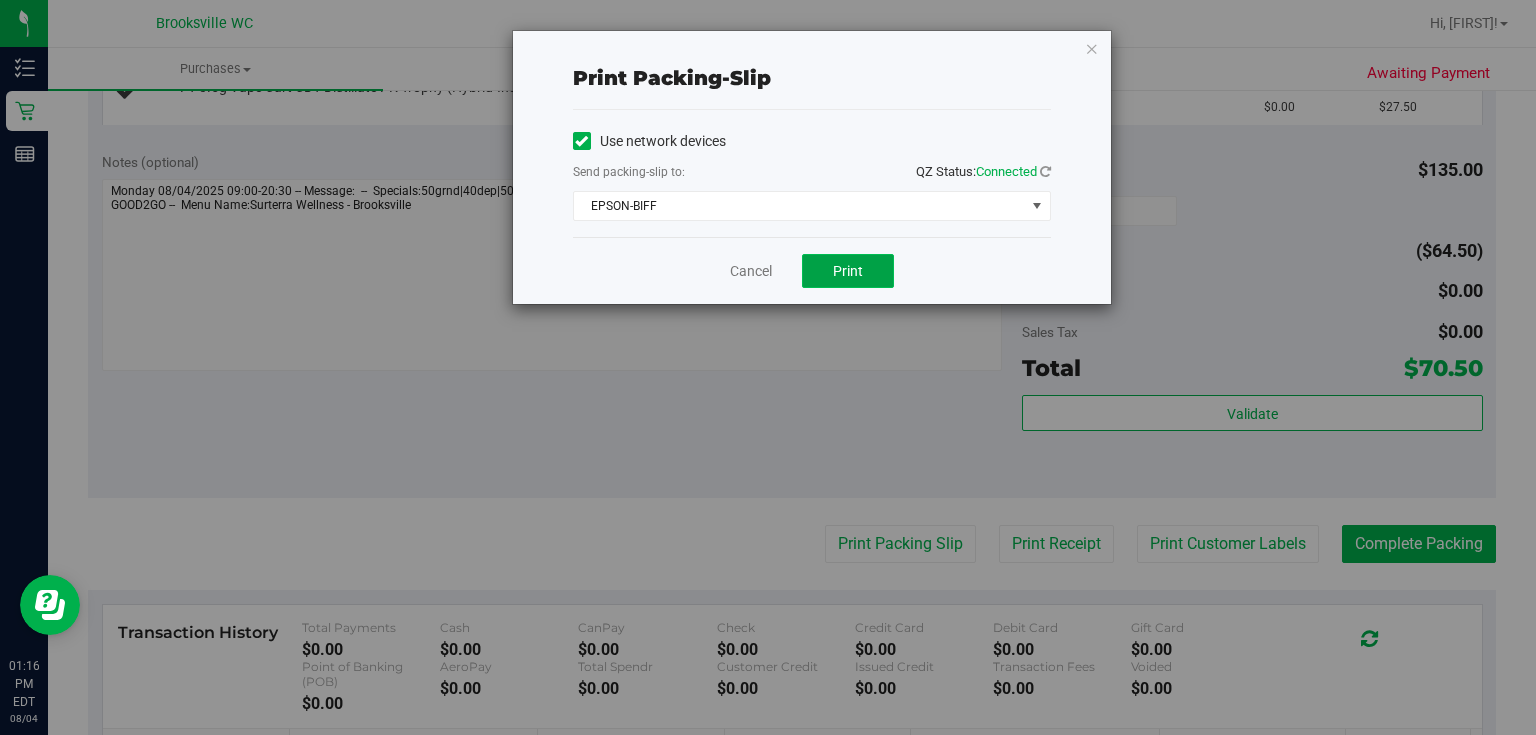 click on "Print" at bounding box center (848, 271) 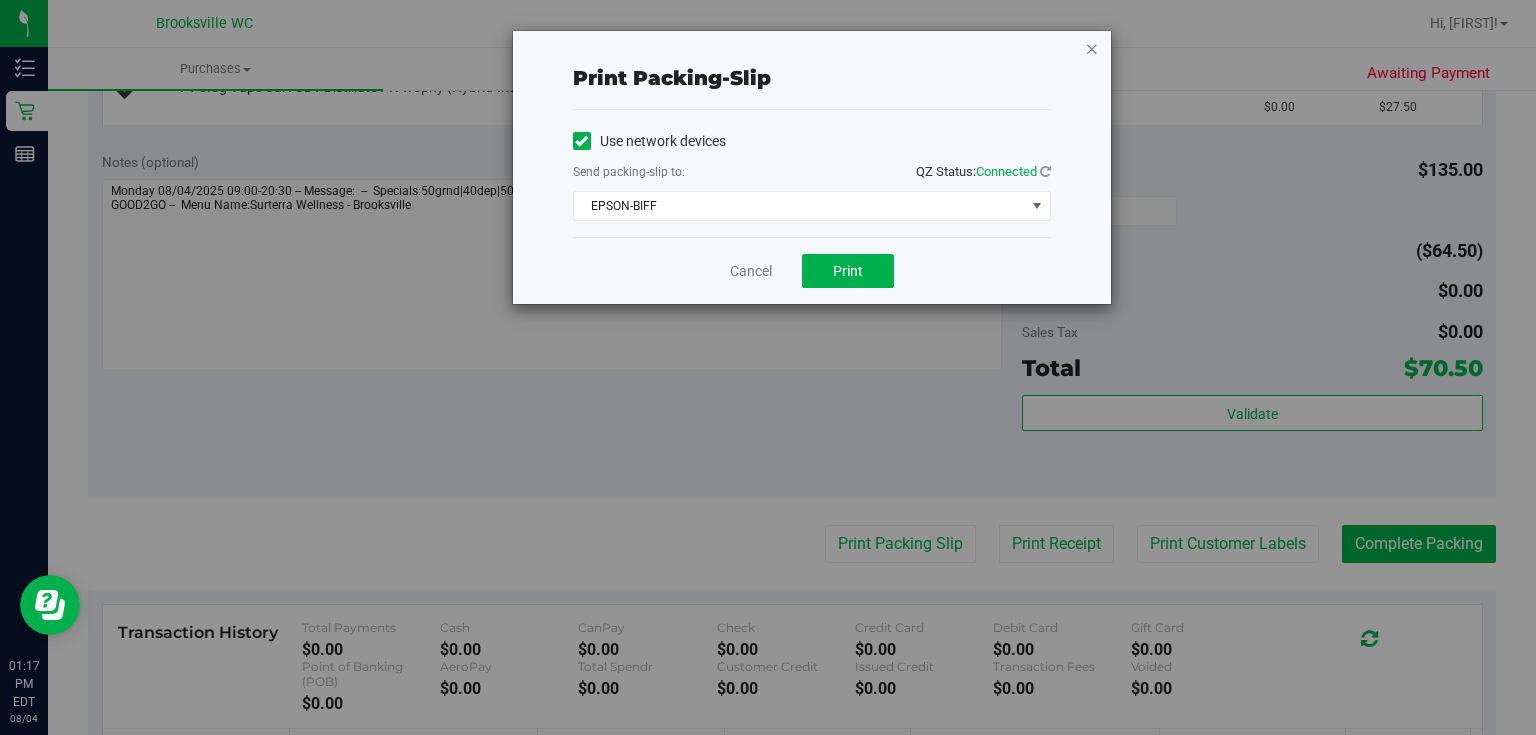 click at bounding box center (1092, 48) 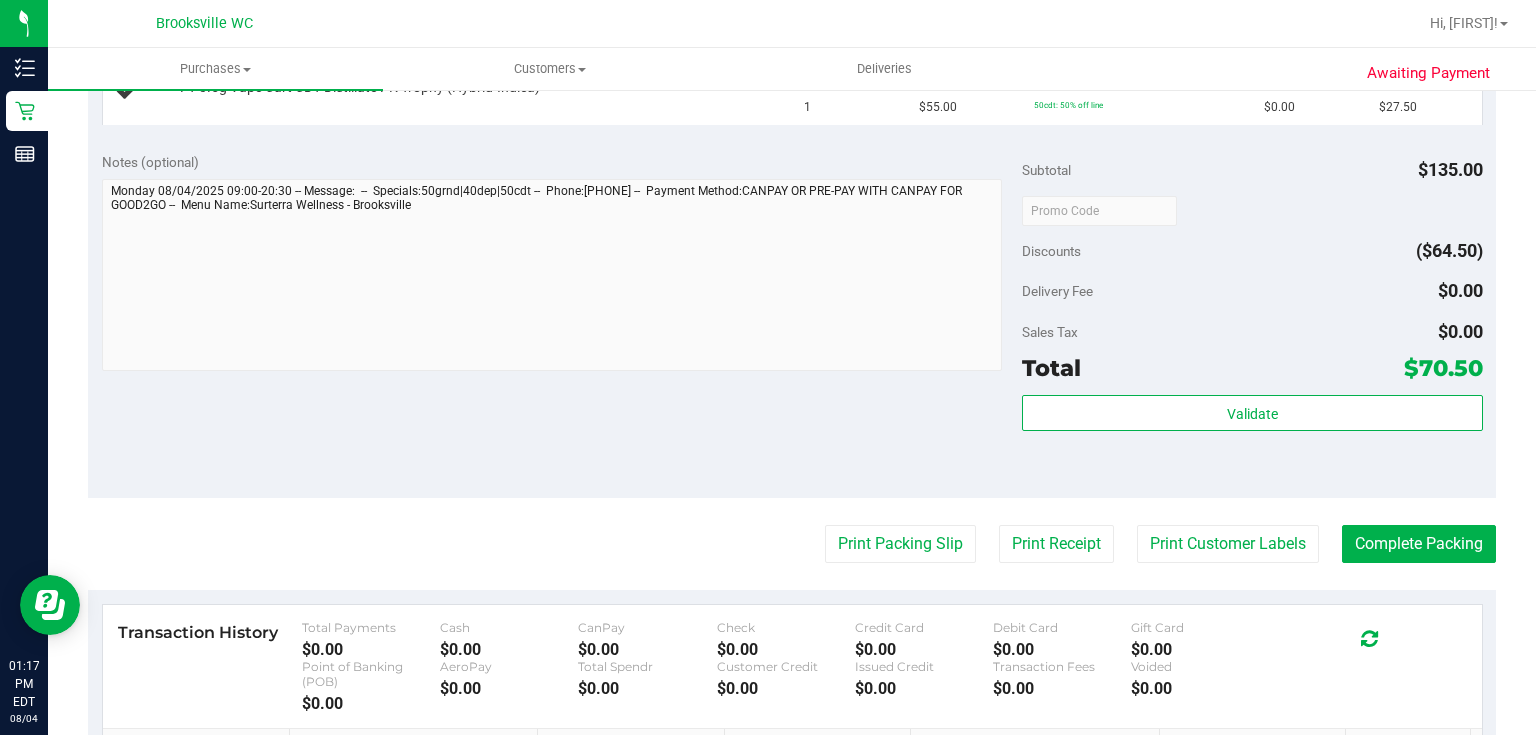 type 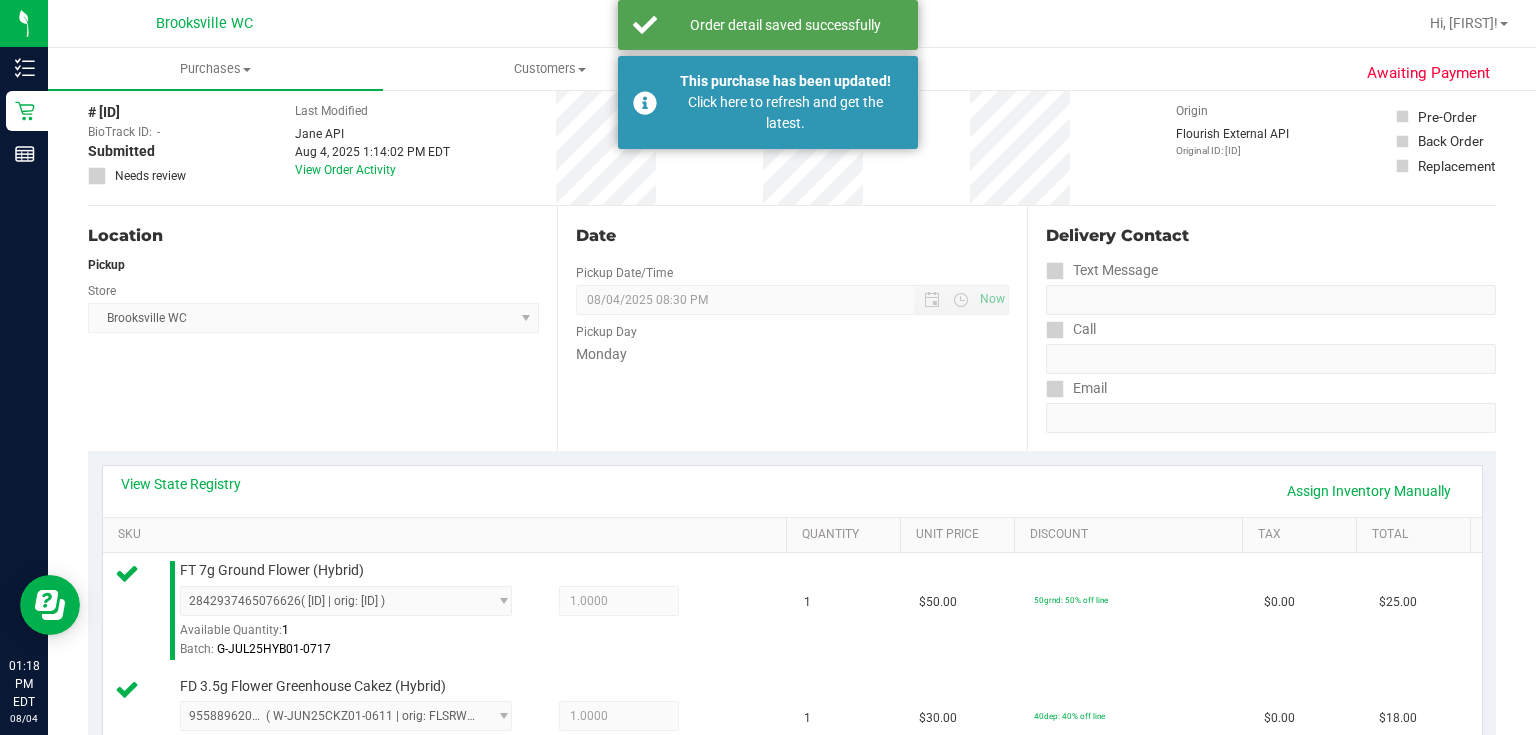 scroll, scrollTop: 0, scrollLeft: 0, axis: both 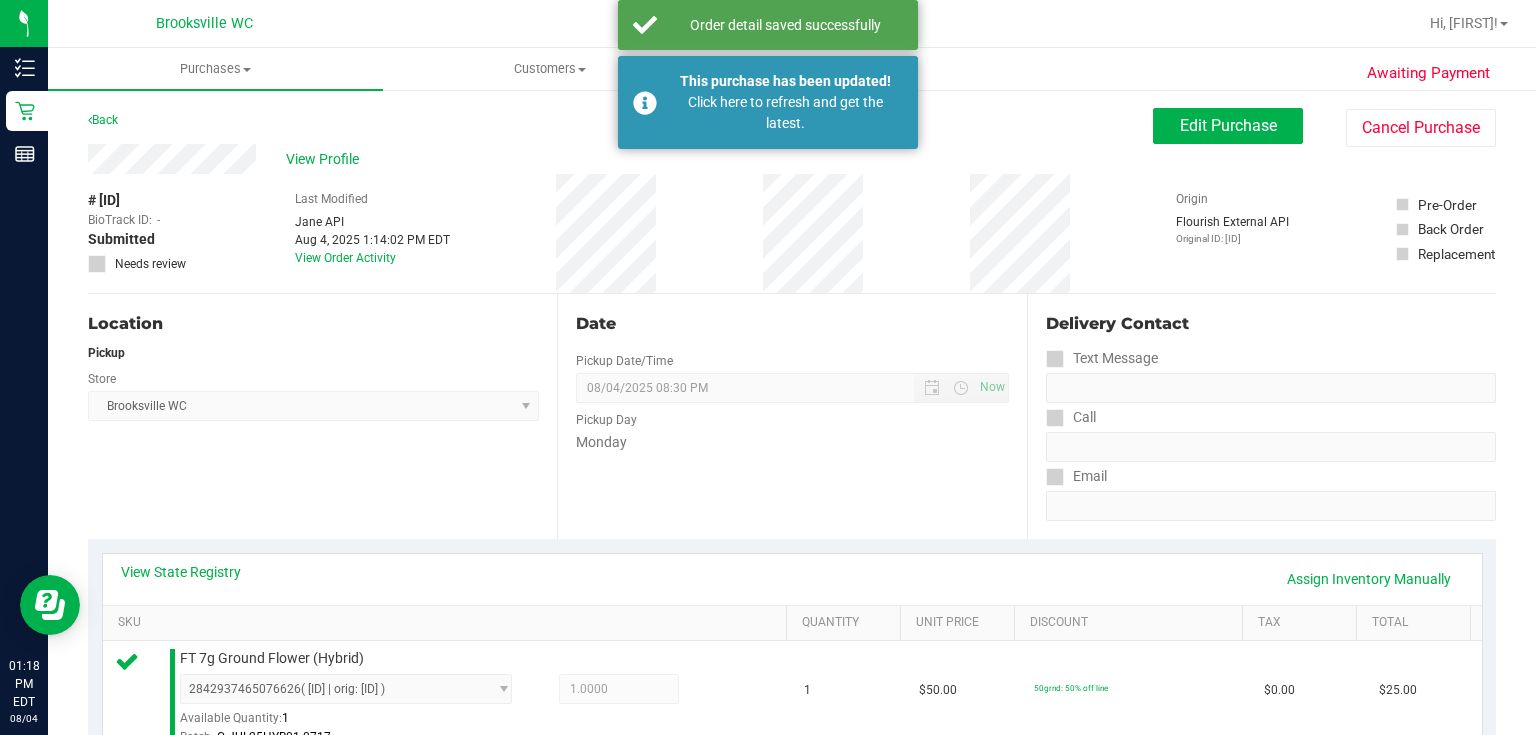 click on "Location
Pickup
Store
Brooksville WC Select Store Bonita Springs WC Boynton Beach WC Bradenton WC Brandon WC Brooksville WC Call Center Clermont WC Crestview WC Deerfield Beach WC Delray Beach WC Deltona WC Ft Walton Beach WC Ft. Lauderdale WC Ft. Myers WC Gainesville WC Jax Atlantic WC JAX DC REP Jax WC Key West WC Lakeland WC Largo WC Lehigh Acres DC REP Merritt Island WC Miami 72nd WC Miami Beach WC Miami Dadeland WC Miramar DC REP New Port Richey WC North Palm Beach WC North Port WC Ocala WC Orange Park WC Orlando Colonial WC Orlando DC REP Orlando WC Oviedo WC Palm Bay WC Palm Coast WC Panama City WC Pensacola WC Port Orange WC Port St. Lucie WC Sebring WC South Tampa WC St. Pete WC Summerfield WC Tallahassee DC REP Tallahassee WC Tampa DC Testing Tampa Warehouse Tampa WC TX Austin DC TX Plano Retail WPB DC" at bounding box center [322, 416] 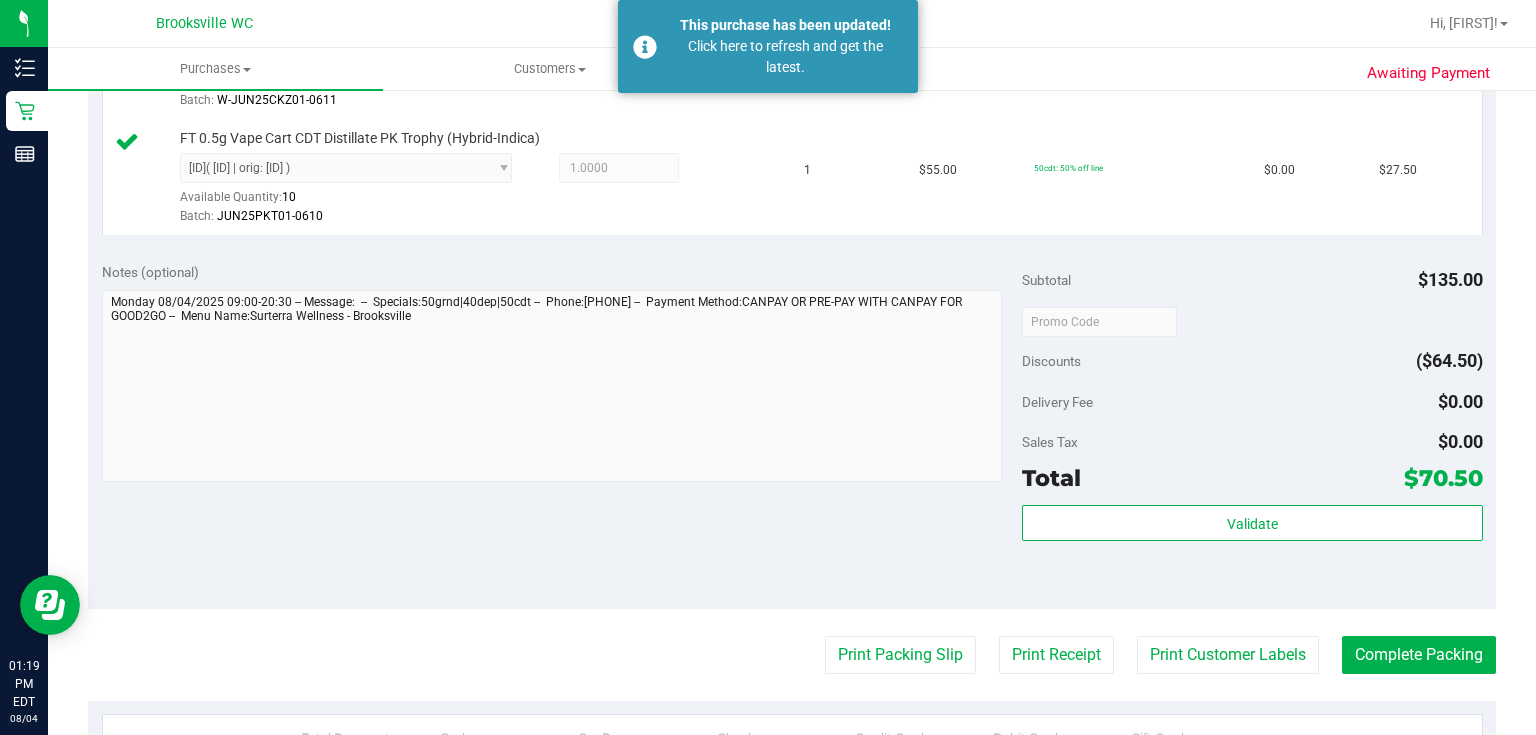 scroll, scrollTop: 800, scrollLeft: 0, axis: vertical 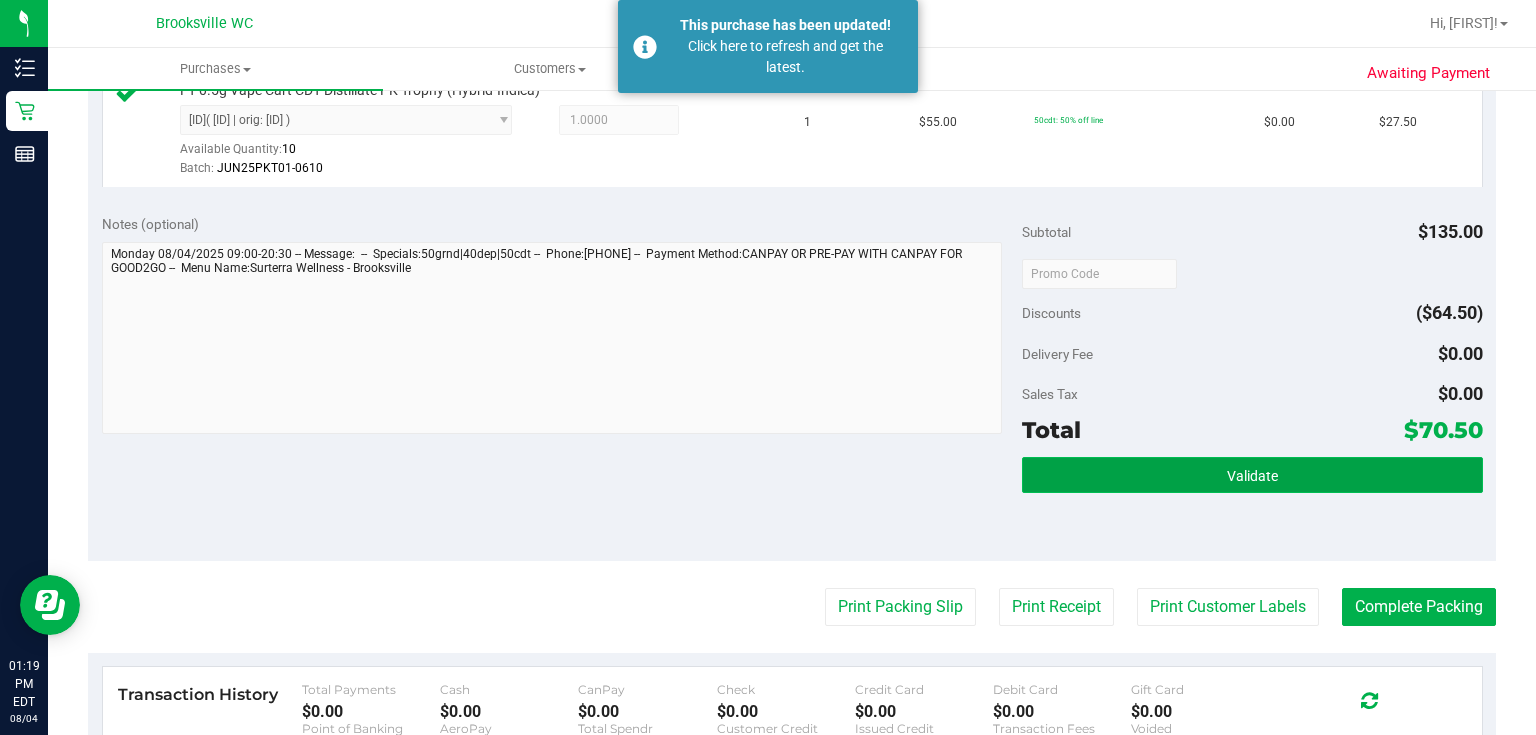 click on "Validate" at bounding box center (1252, 475) 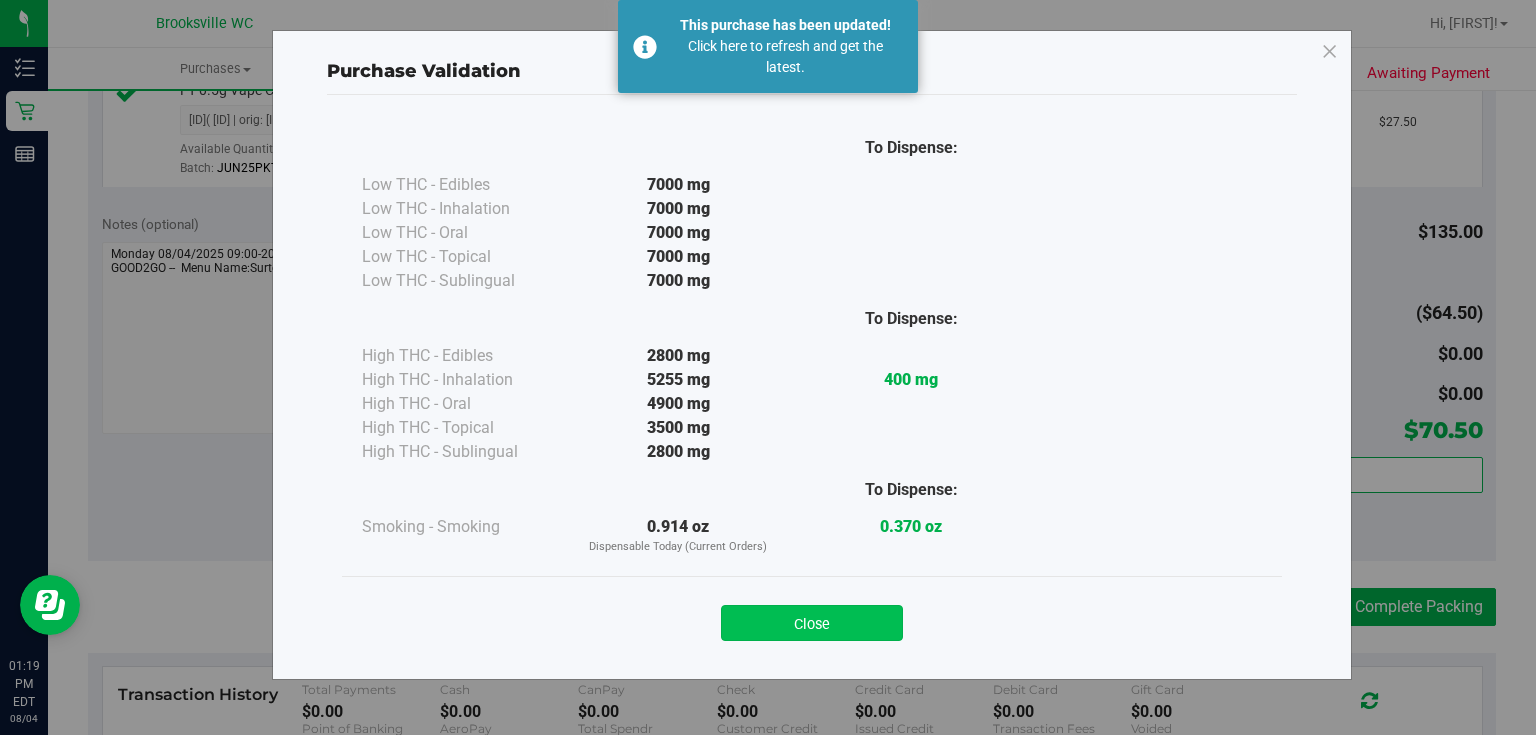click on "Close" at bounding box center [812, 623] 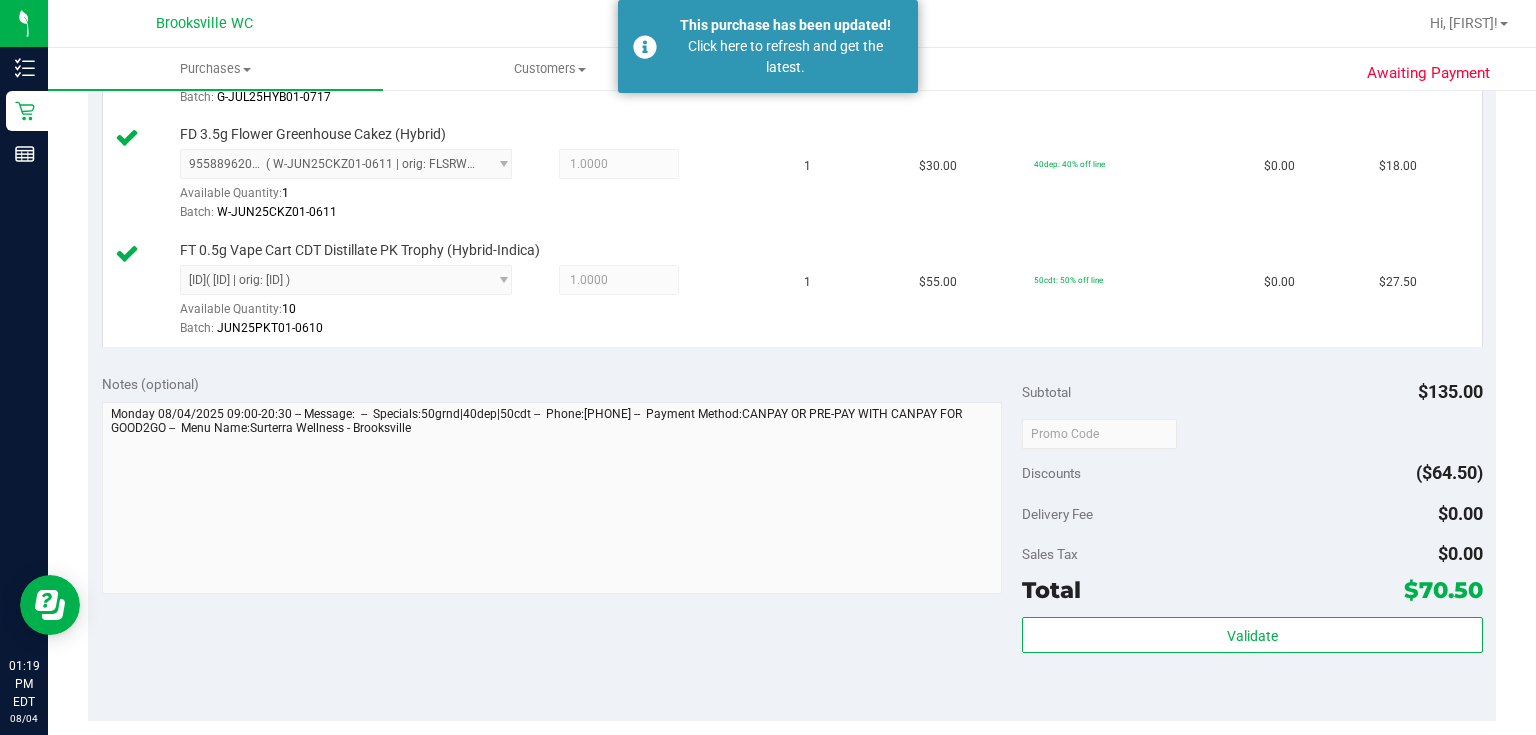 scroll, scrollTop: 800, scrollLeft: 0, axis: vertical 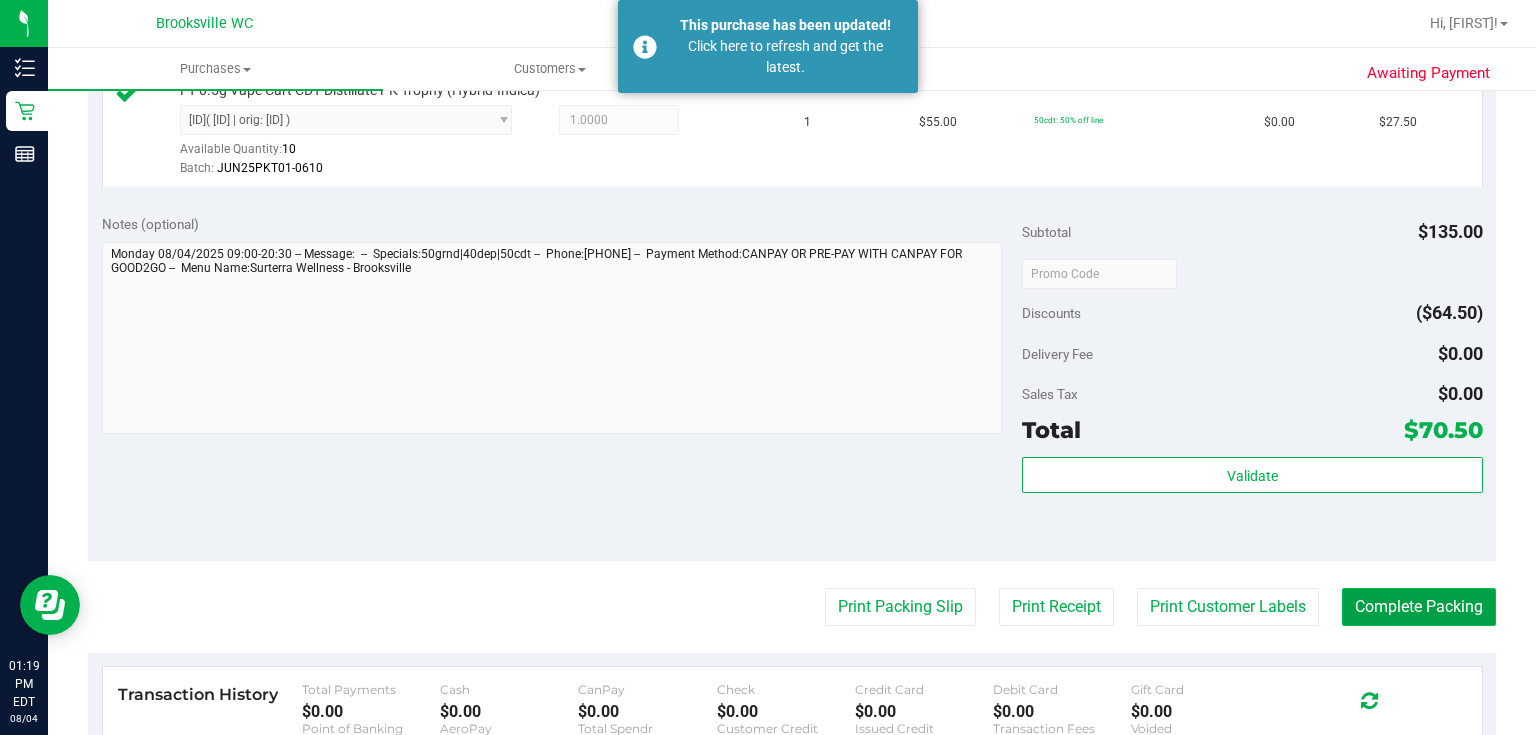 click on "Complete Packing" at bounding box center [1419, 607] 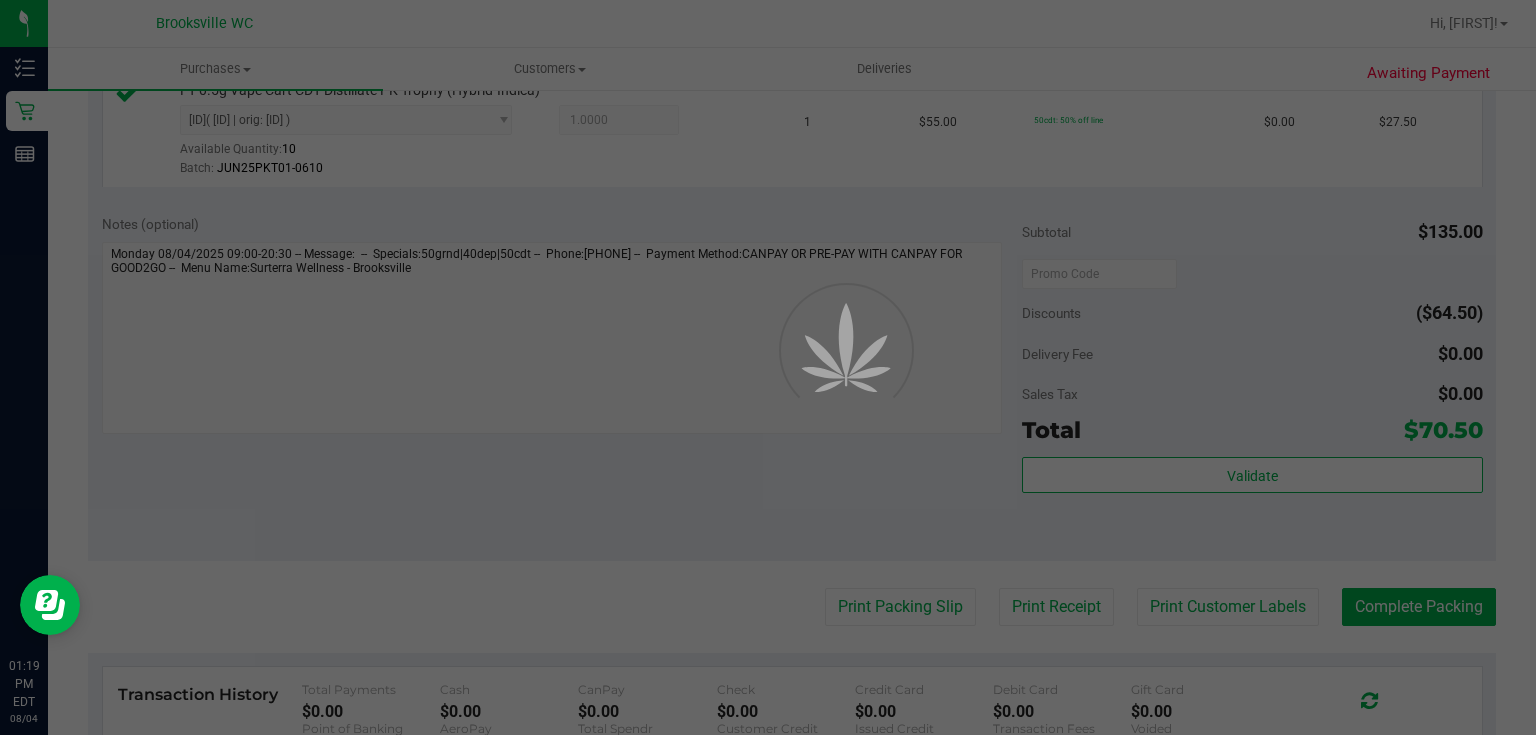 scroll, scrollTop: 0, scrollLeft: 0, axis: both 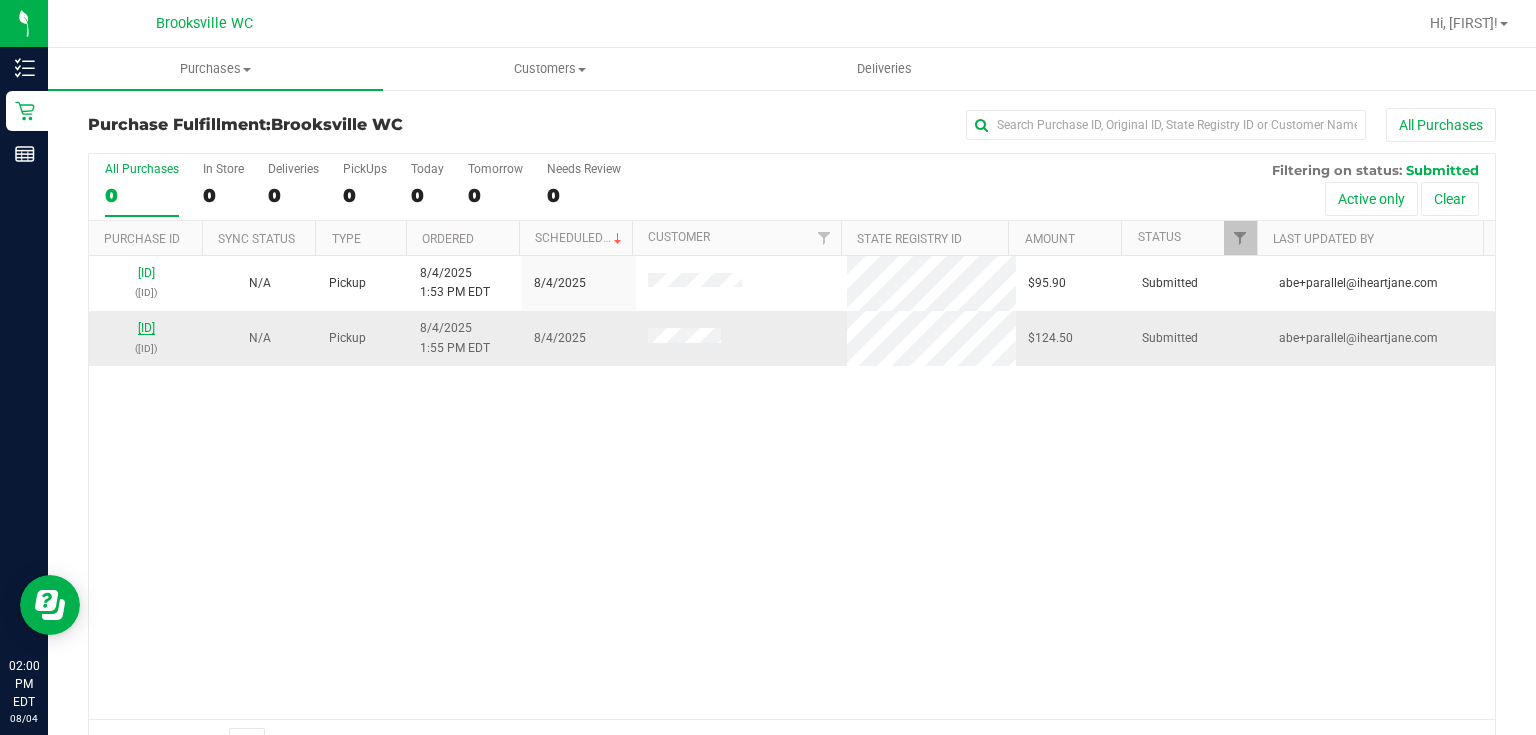 click on "11738327" at bounding box center [146, 328] 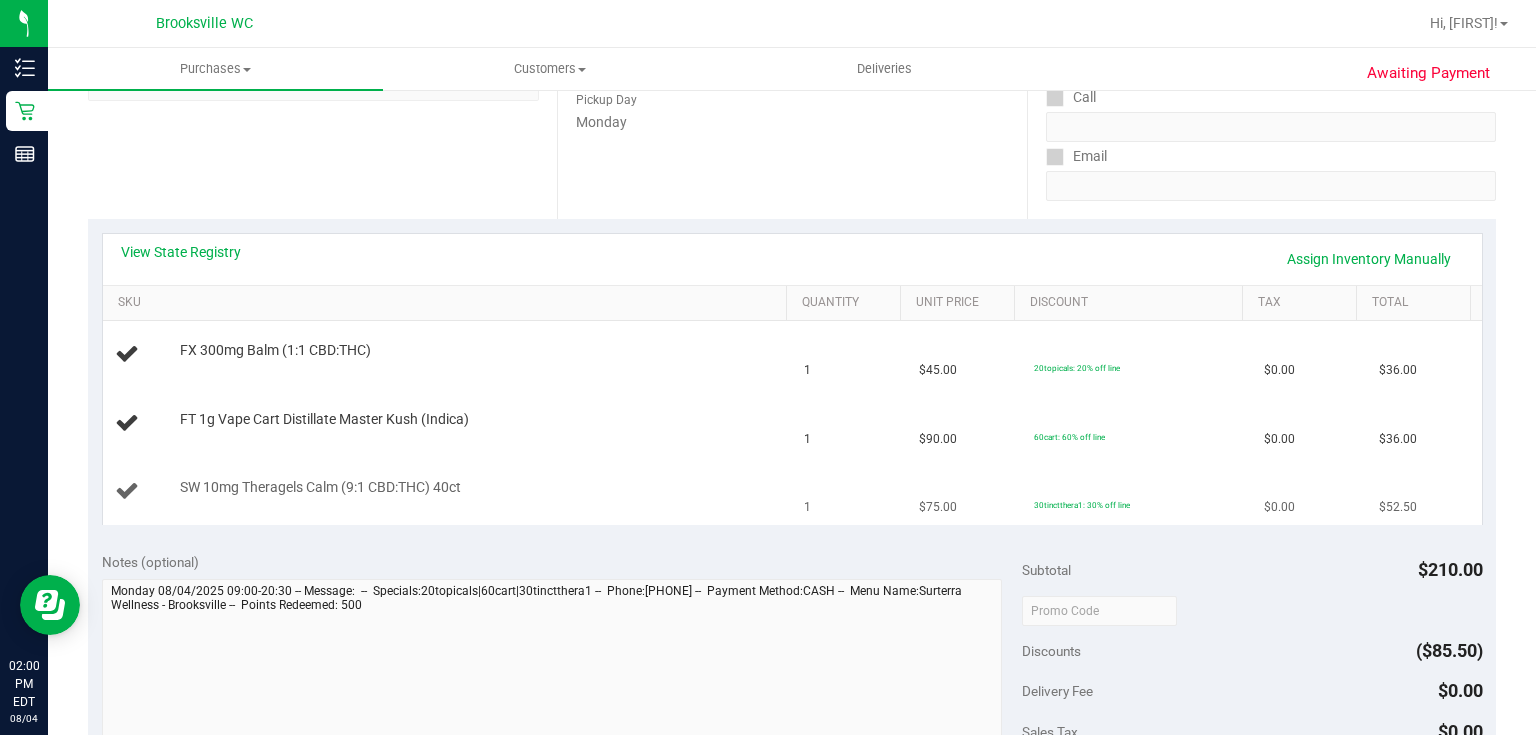scroll, scrollTop: 640, scrollLeft: 0, axis: vertical 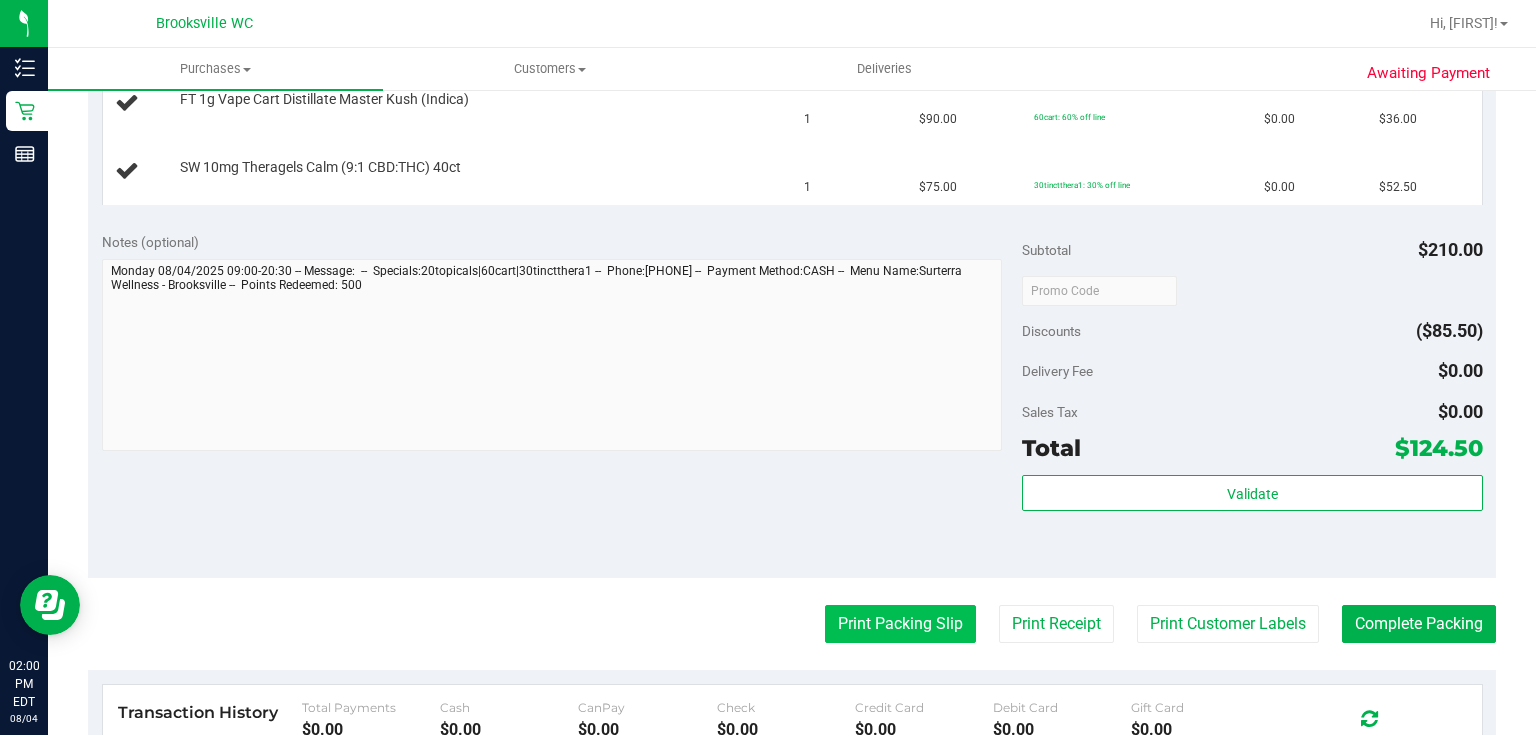 click on "Print Packing Slip" at bounding box center (900, 624) 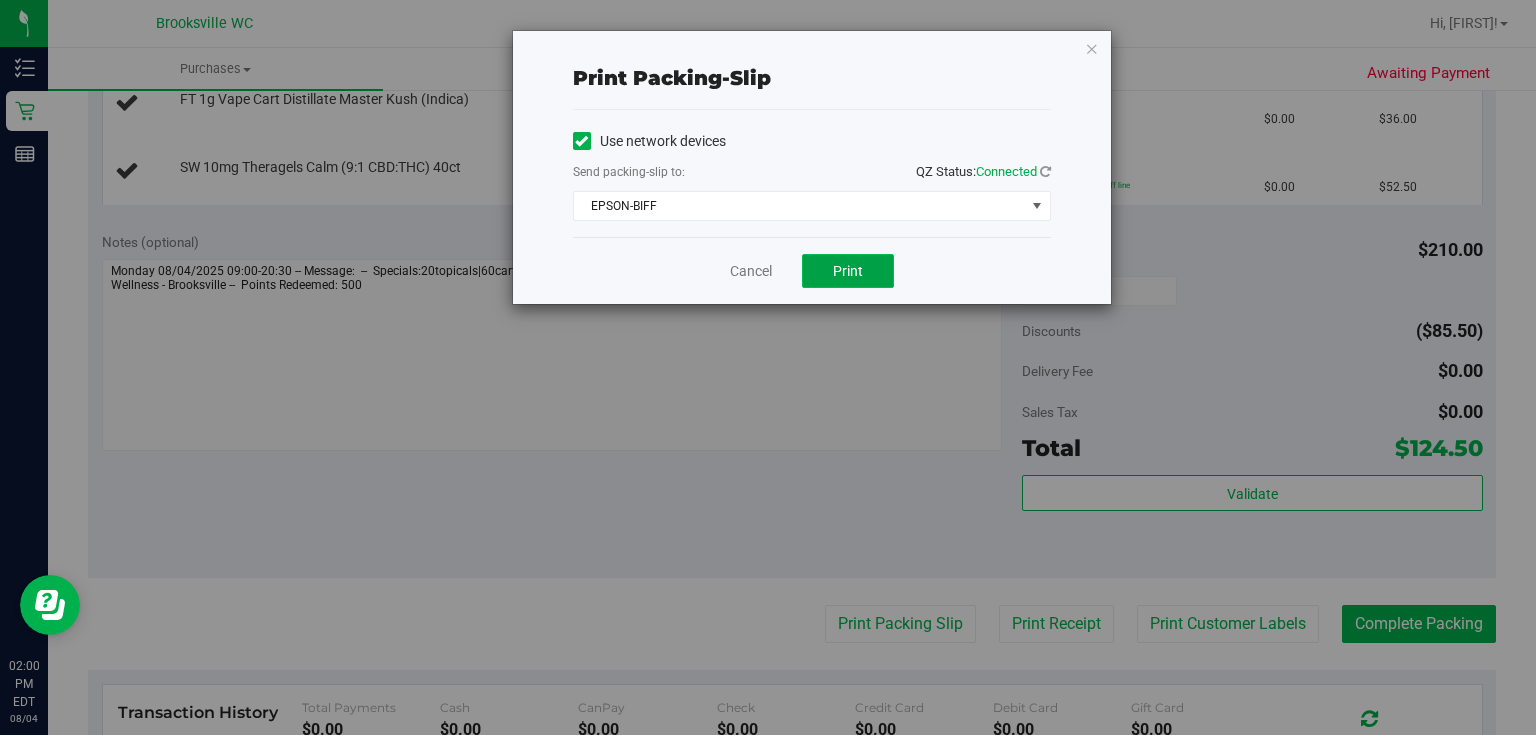 click on "Print" at bounding box center [848, 271] 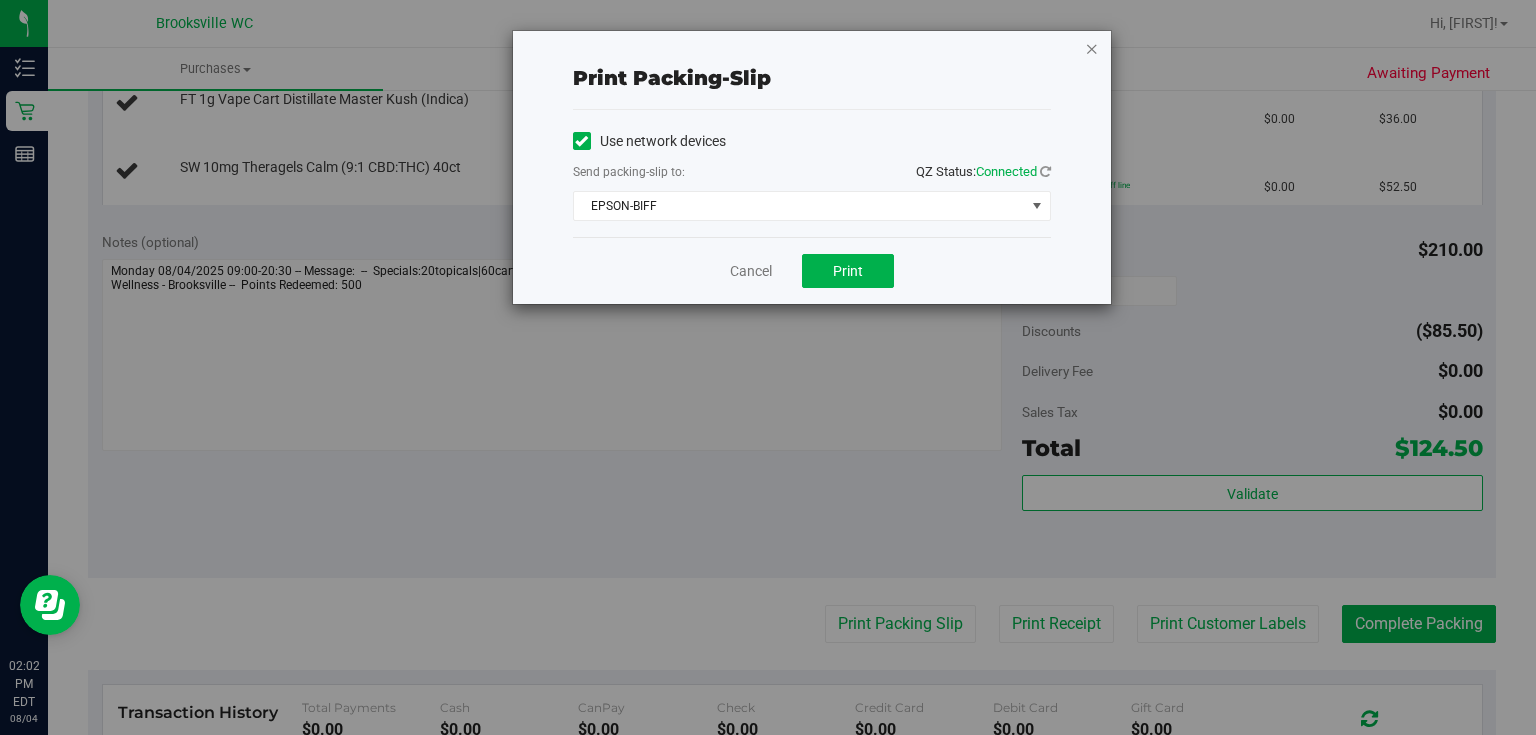 click at bounding box center [1092, 48] 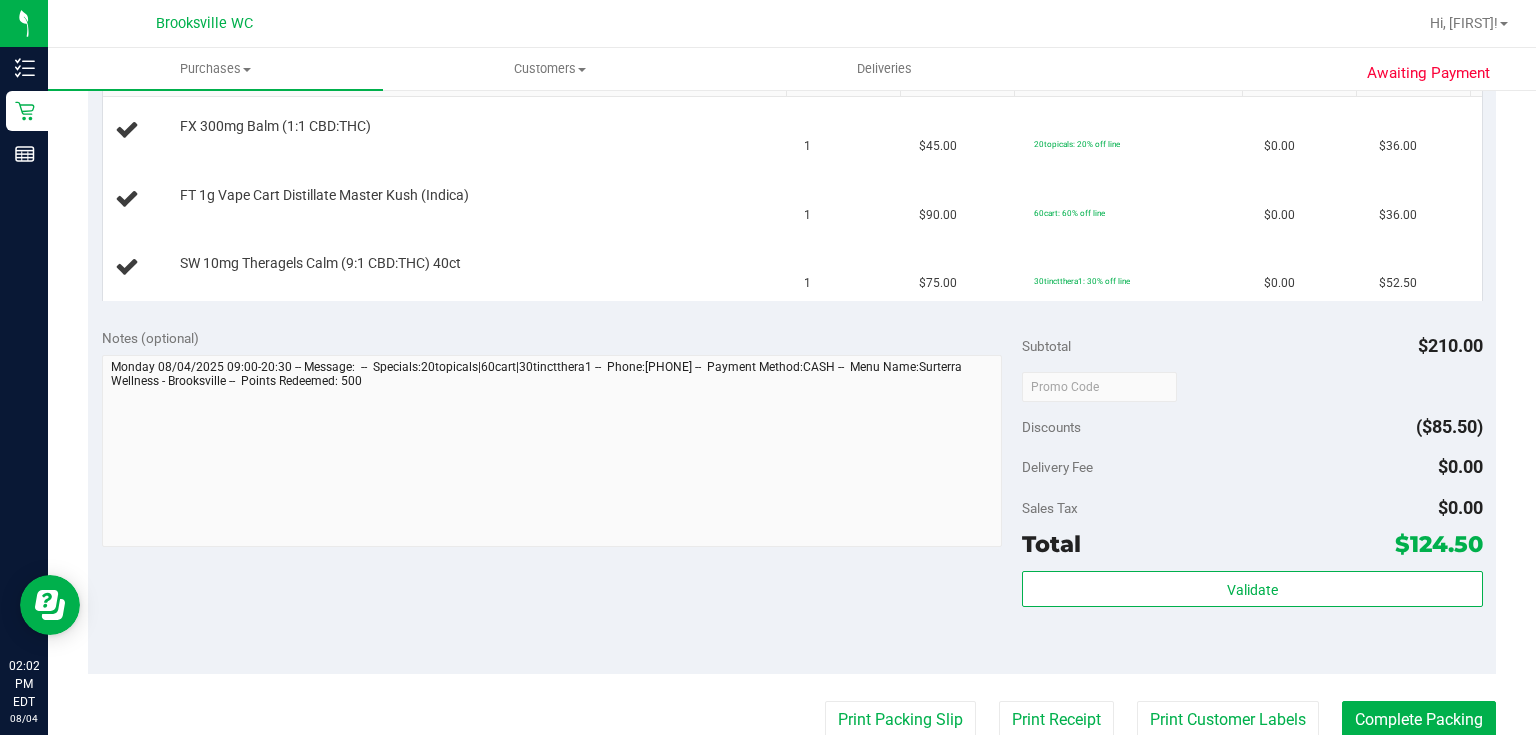 scroll, scrollTop: 400, scrollLeft: 0, axis: vertical 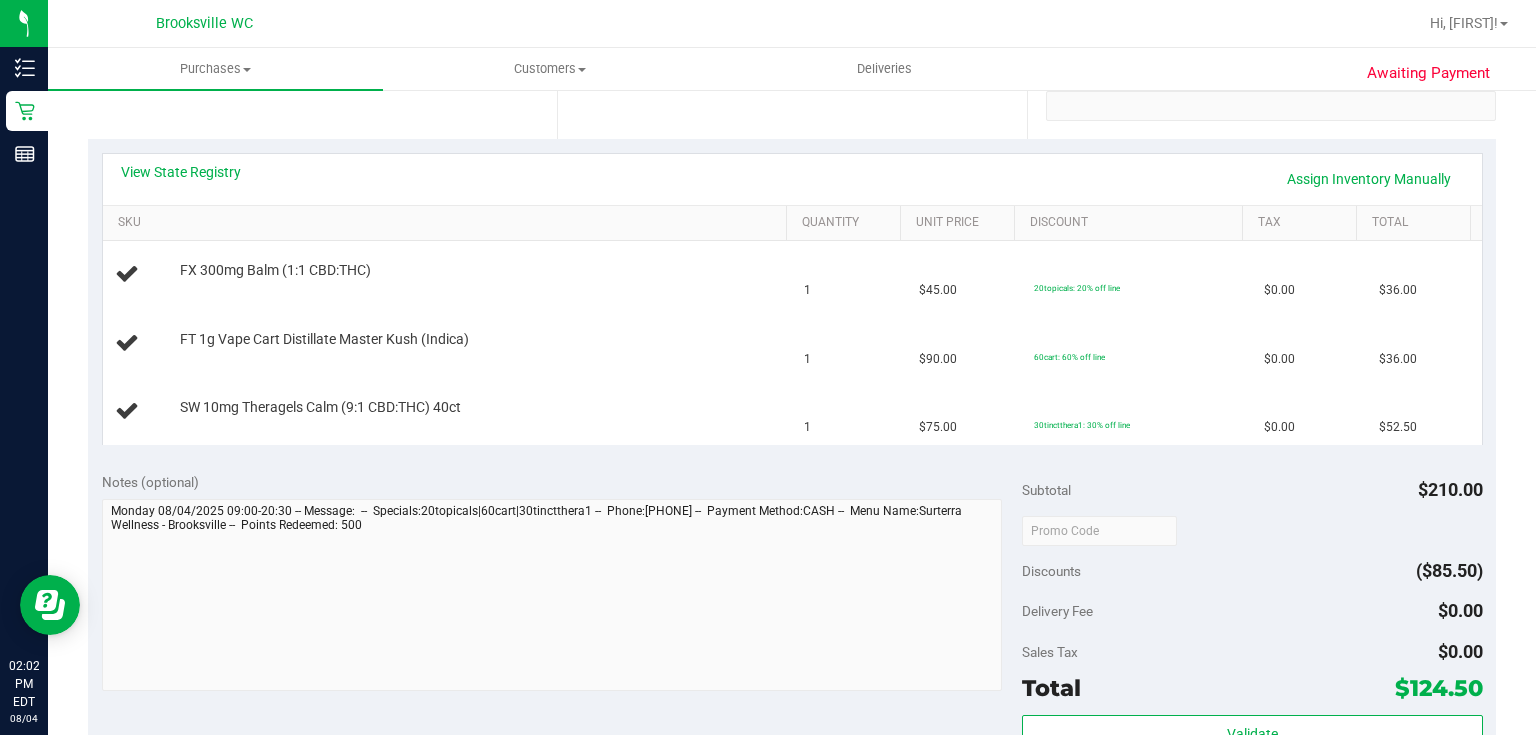 type 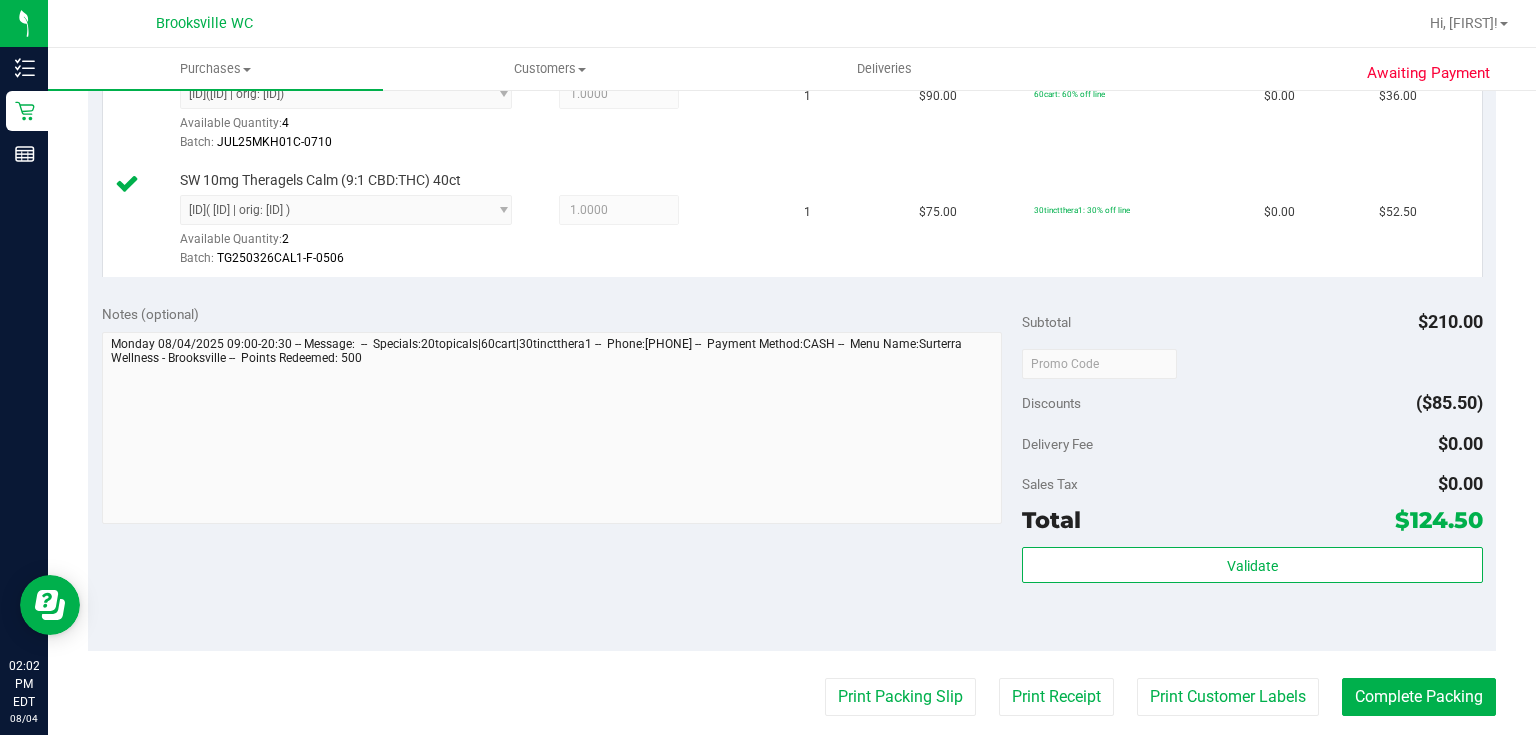 scroll, scrollTop: 720, scrollLeft: 0, axis: vertical 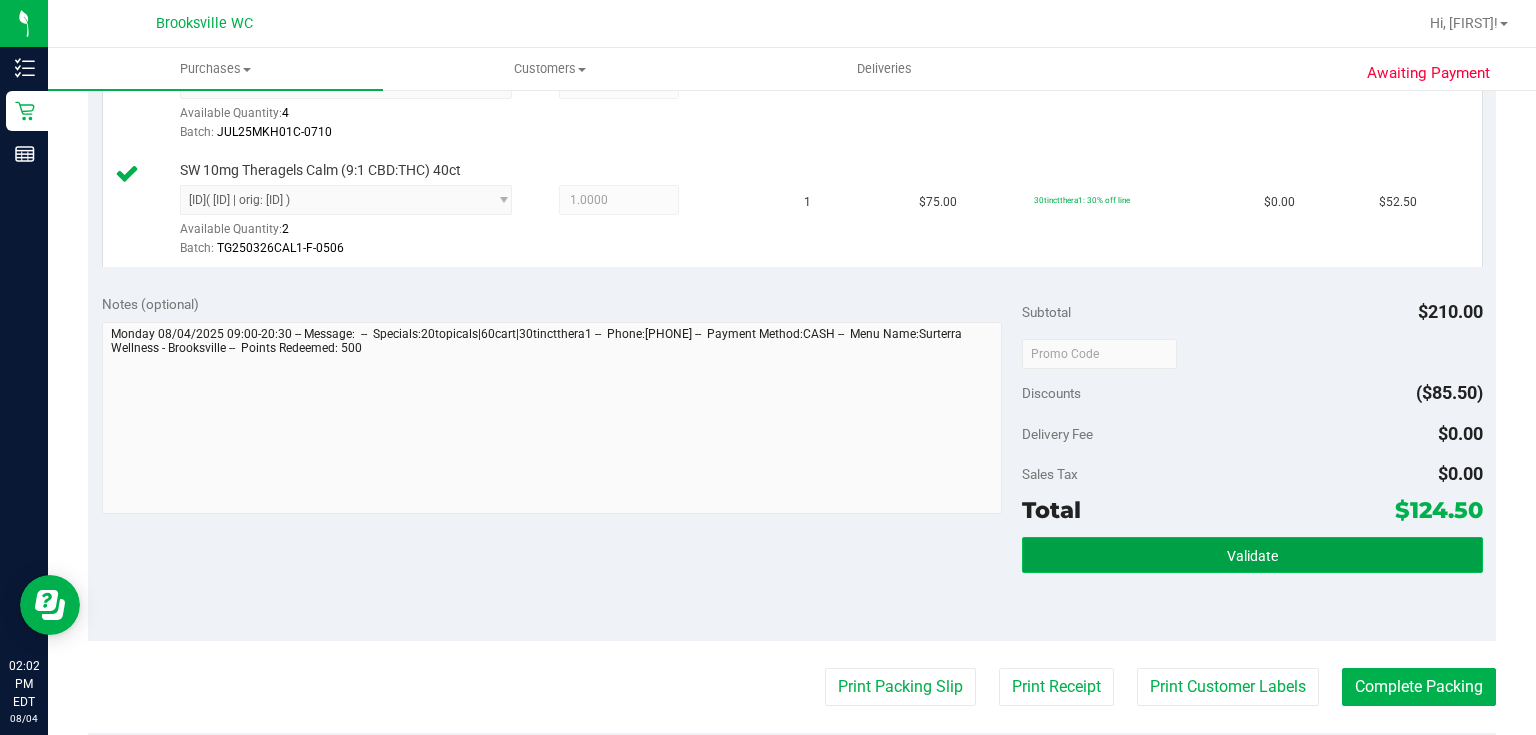 click on "Validate" at bounding box center [1252, 555] 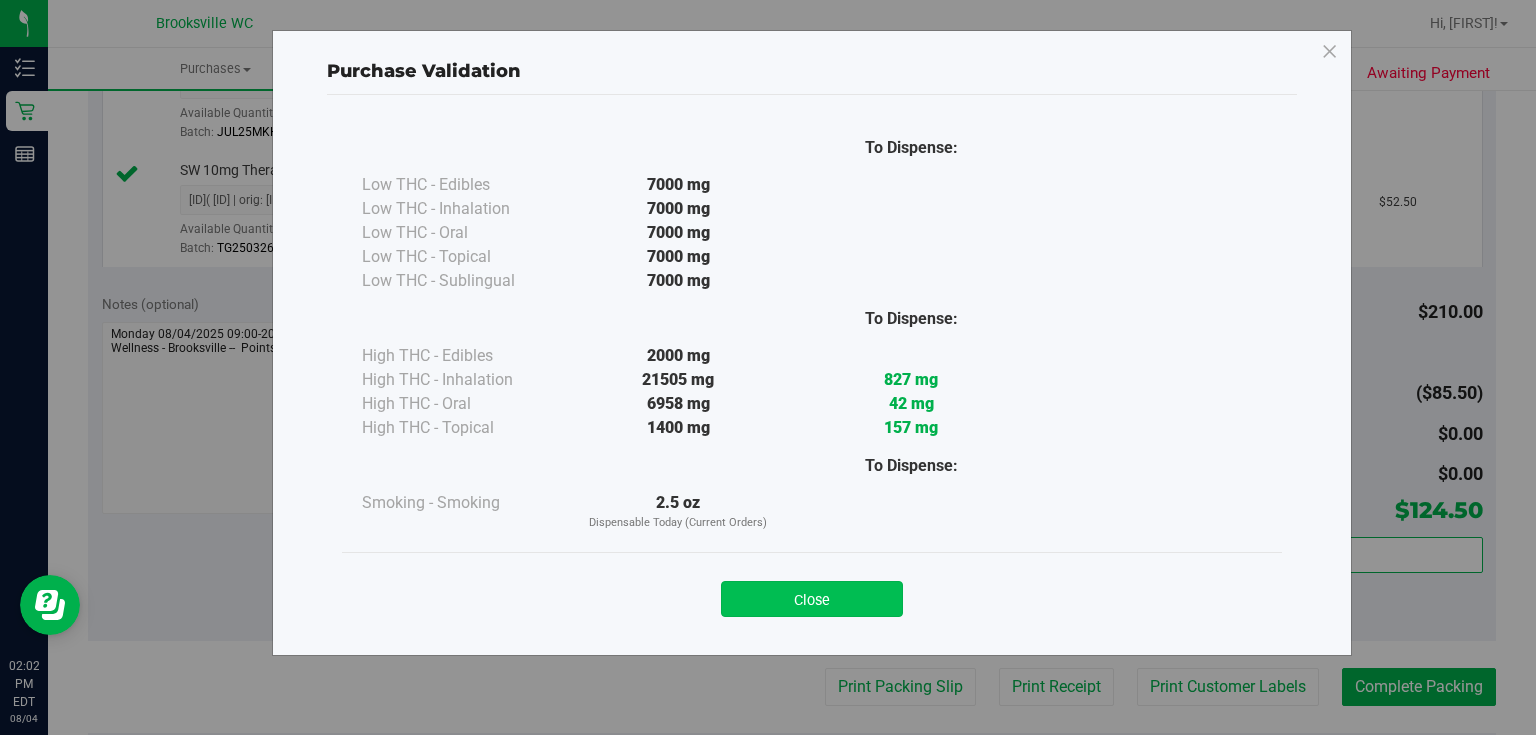 click on "Close" at bounding box center (812, 599) 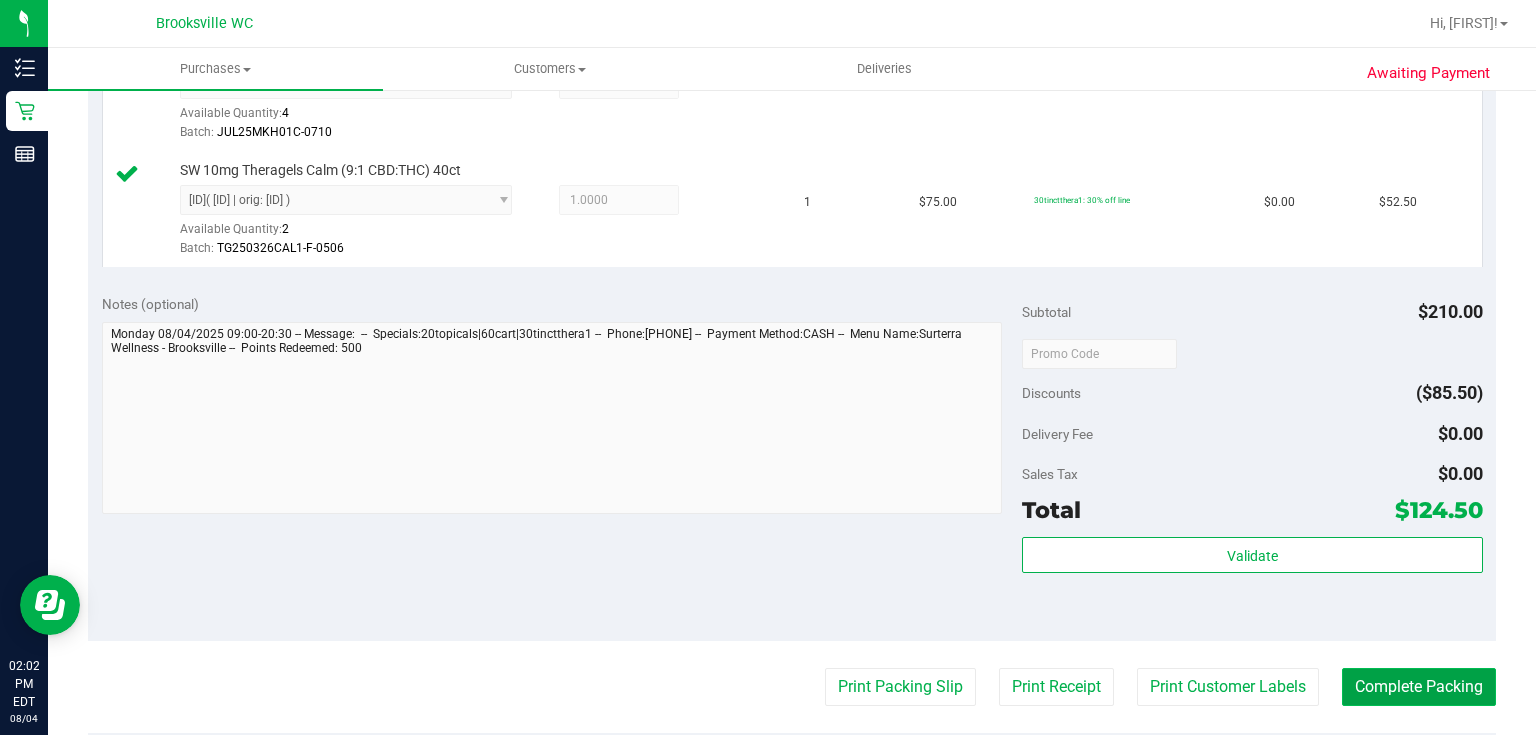 click on "Complete Packing" at bounding box center (1419, 687) 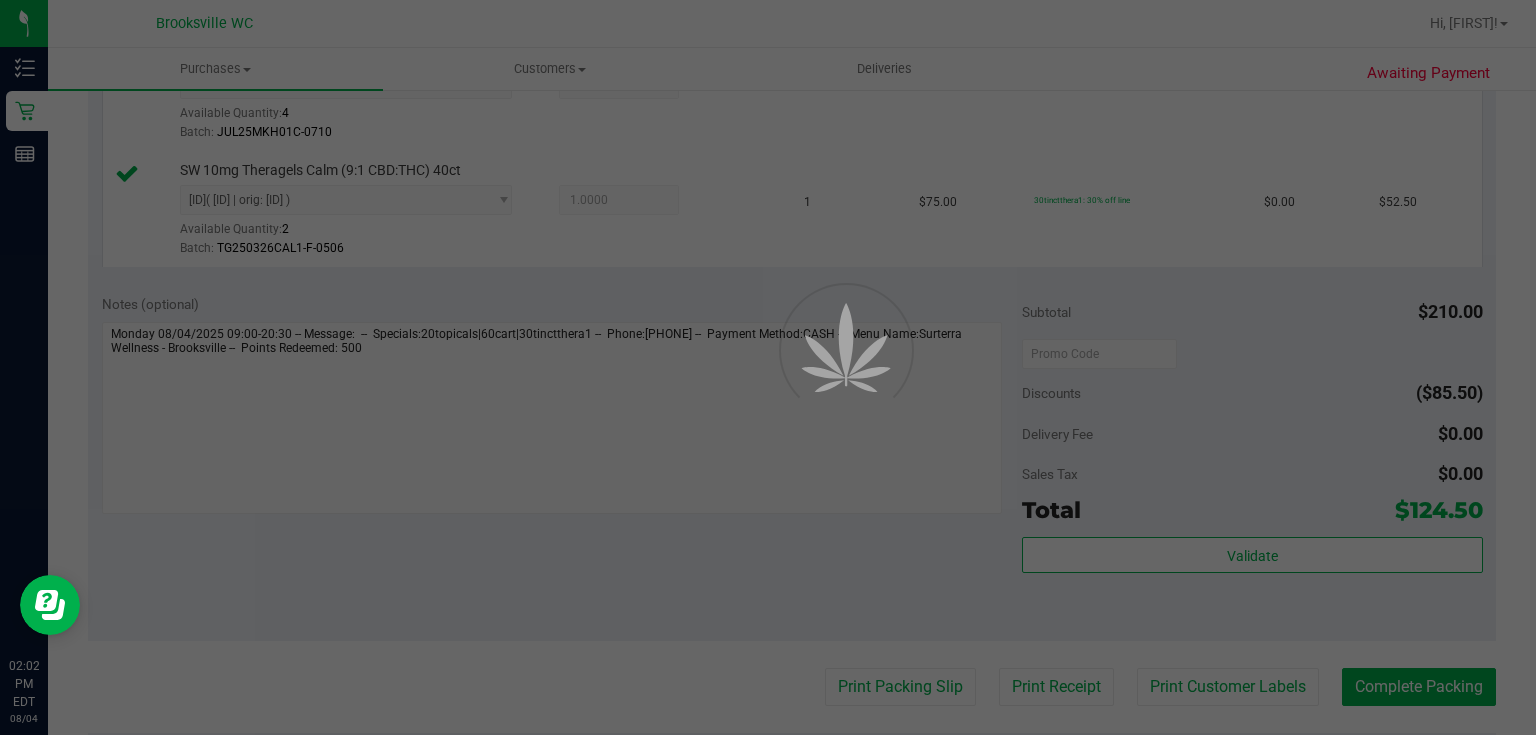 scroll, scrollTop: 0, scrollLeft: 0, axis: both 